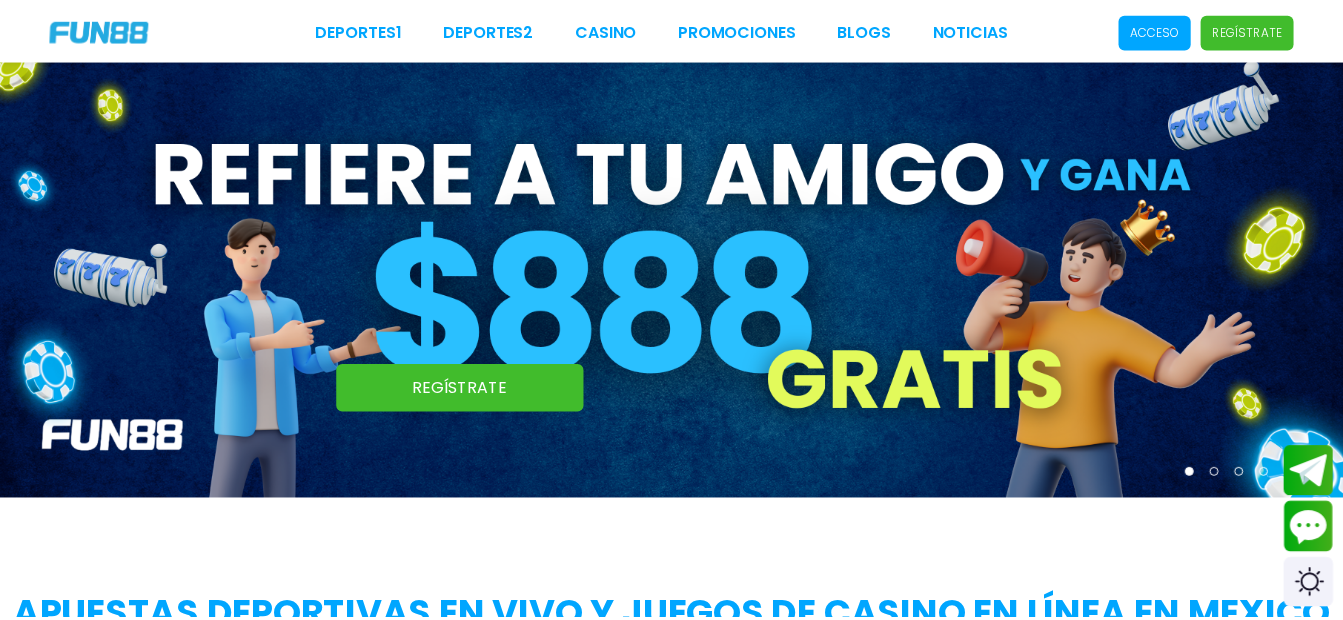 scroll, scrollTop: 0, scrollLeft: 0, axis: both 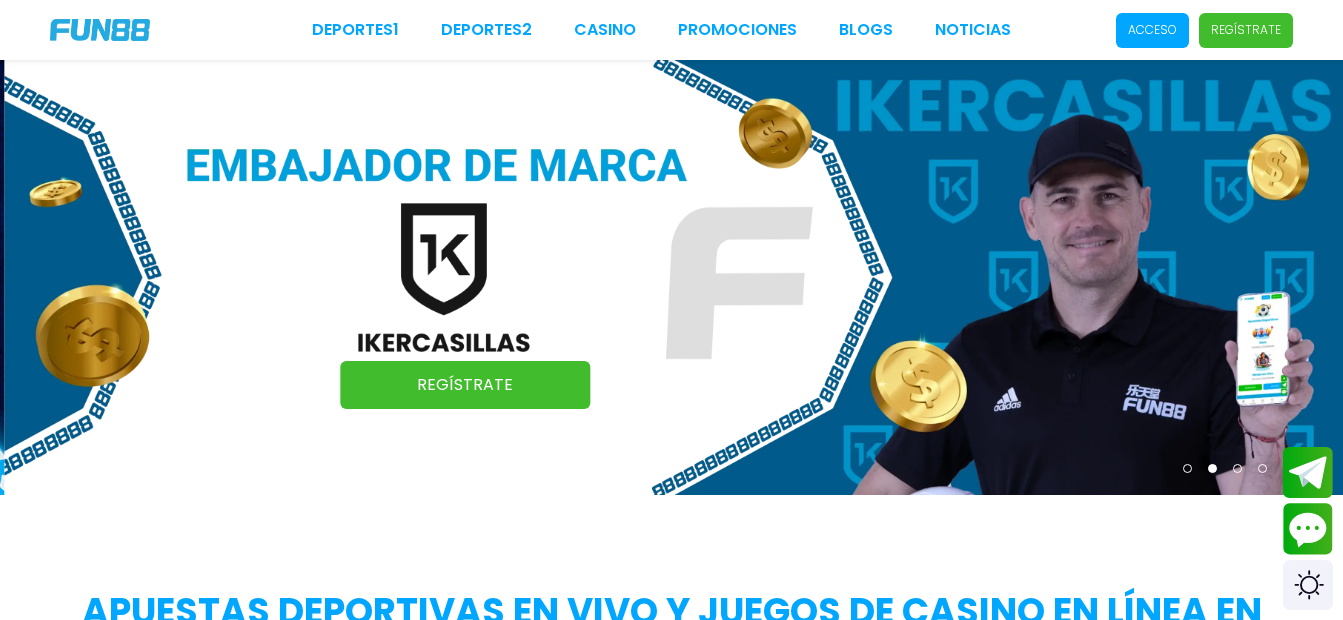 click on "Acceso" at bounding box center (1152, 30) 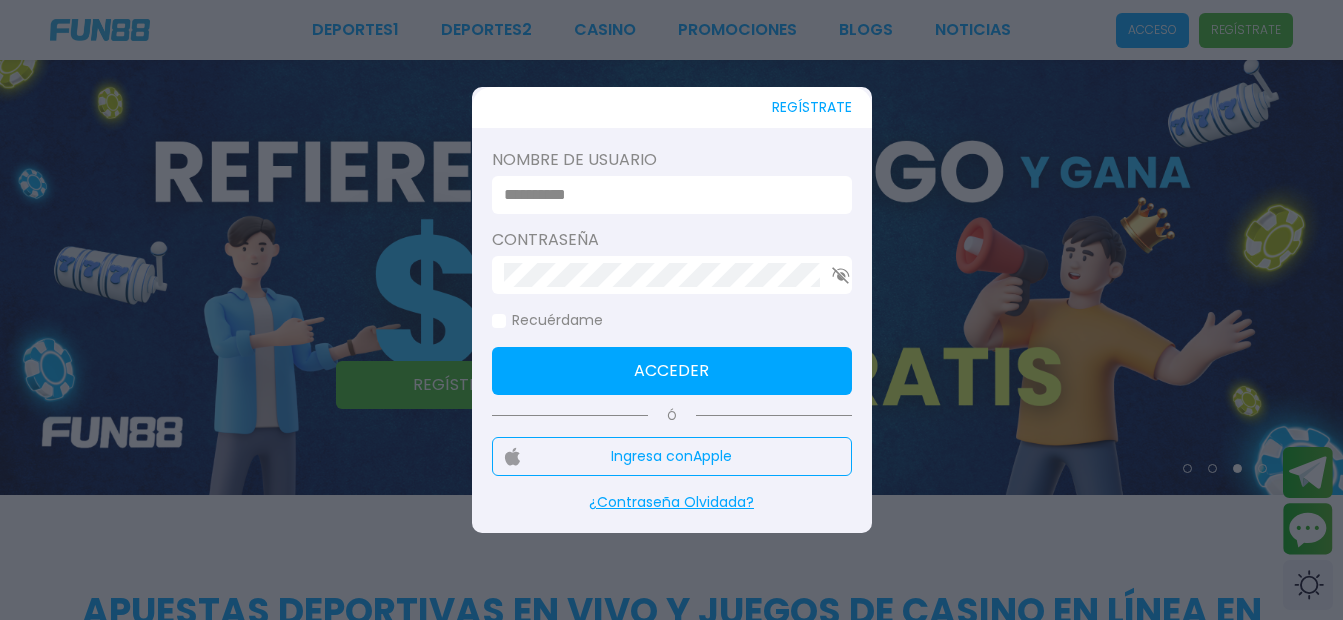 click at bounding box center (671, 310) 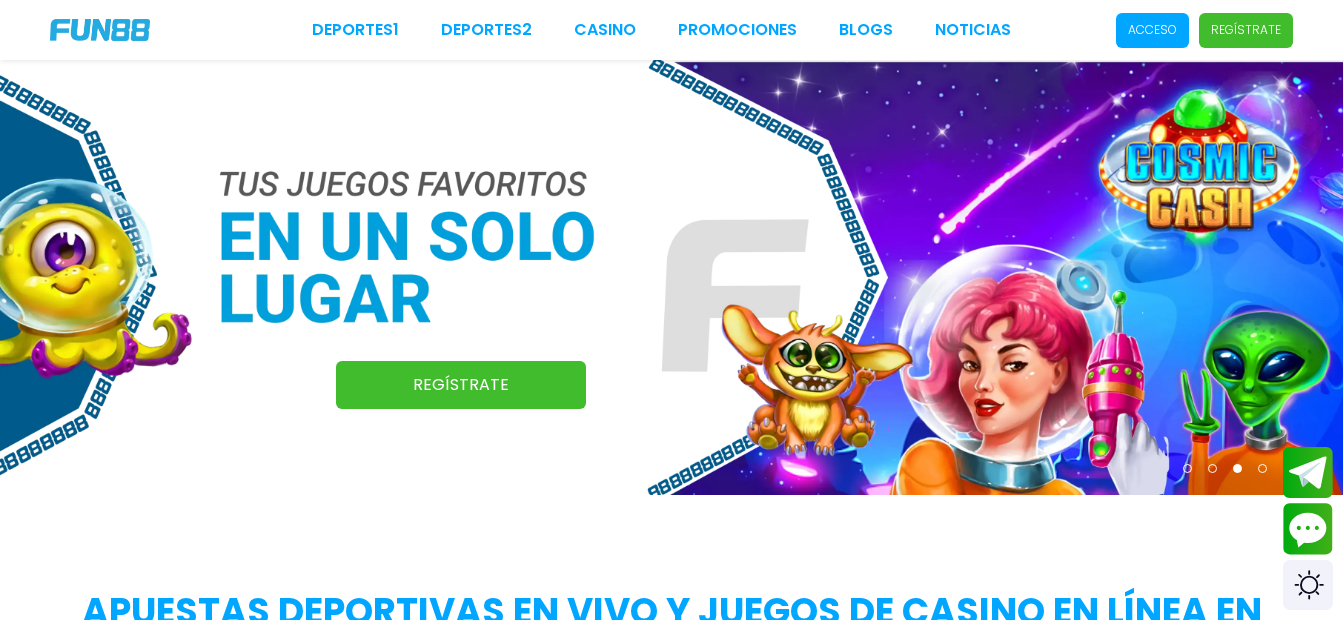 click on "Acceso" at bounding box center (1152, 30) 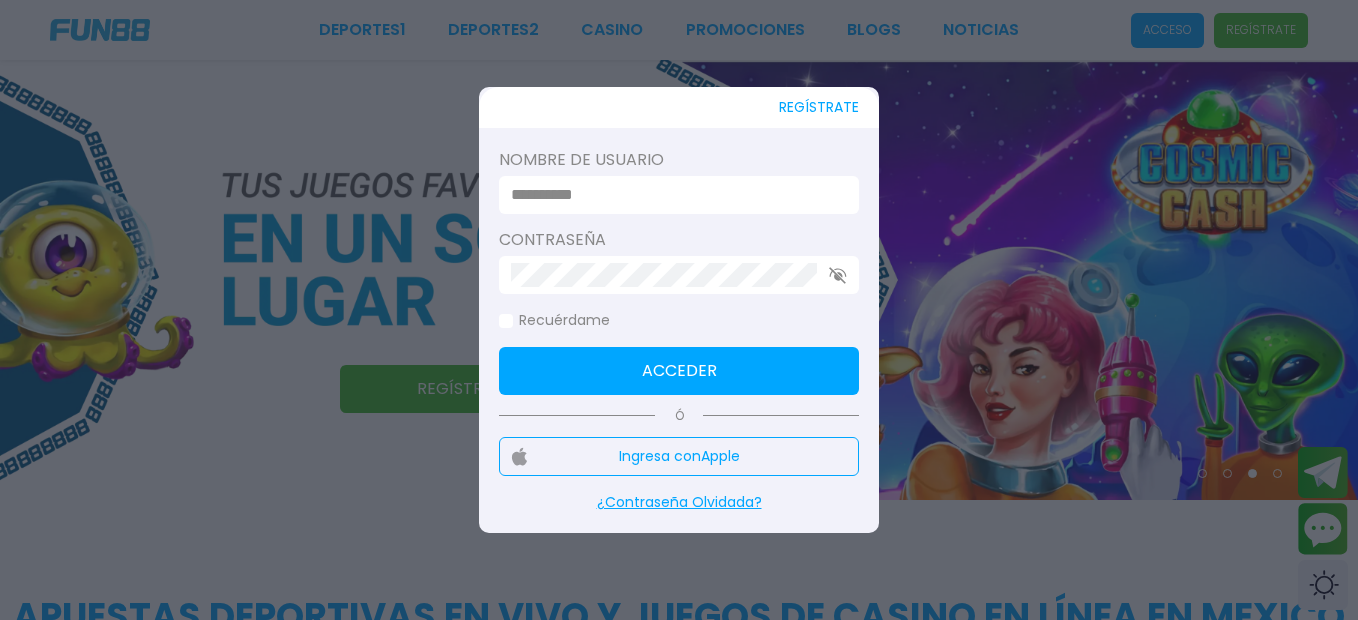 click at bounding box center [673, 195] 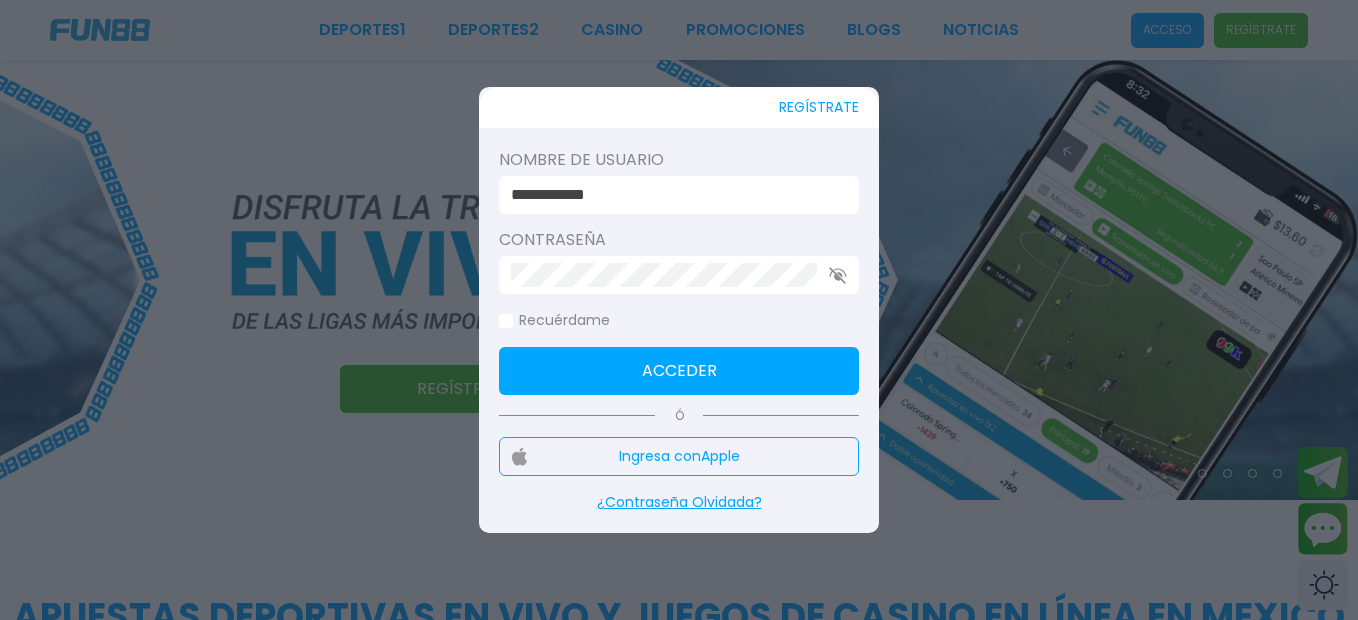 click on "Contraseña" at bounding box center [679, 240] 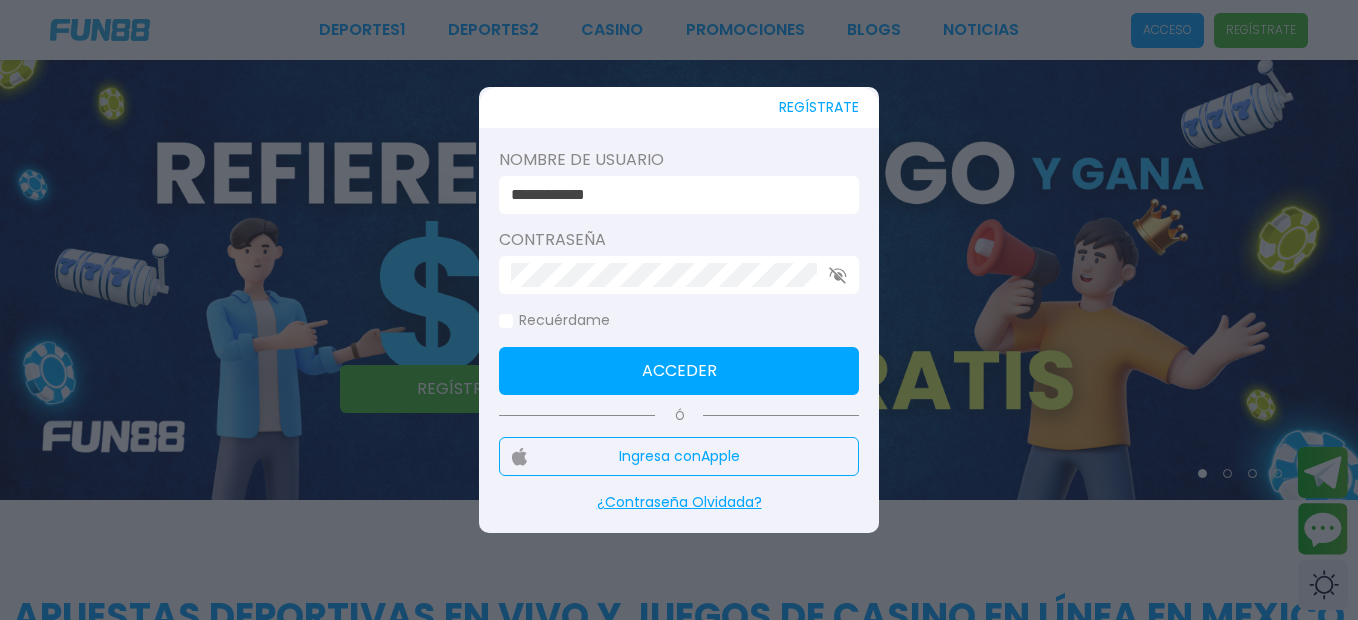 click on "**********" at bounding box center [673, 195] 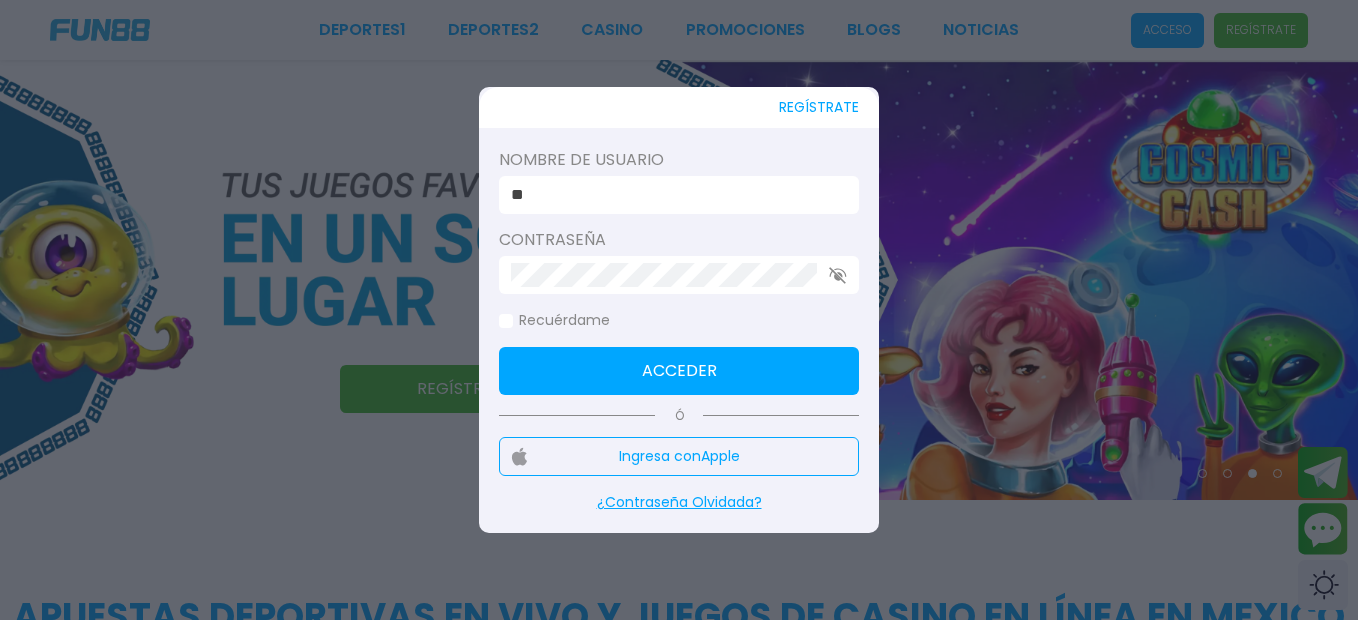 type on "*" 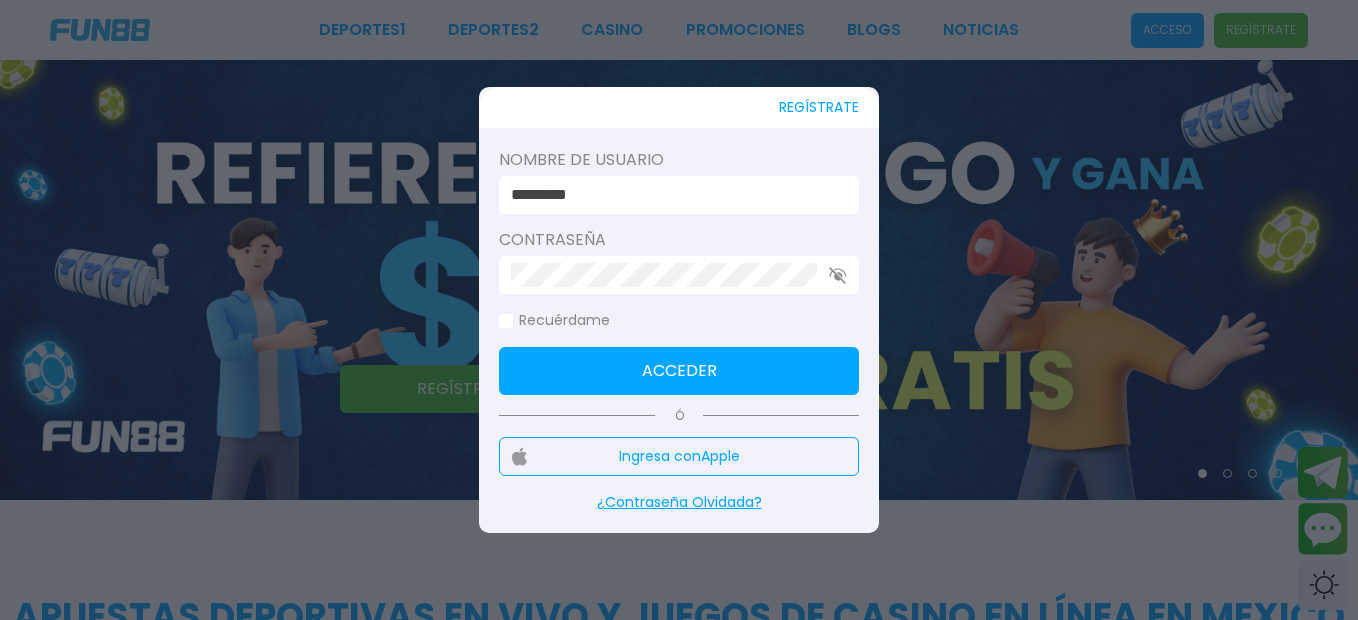 click on "Acceder" at bounding box center (679, 371) 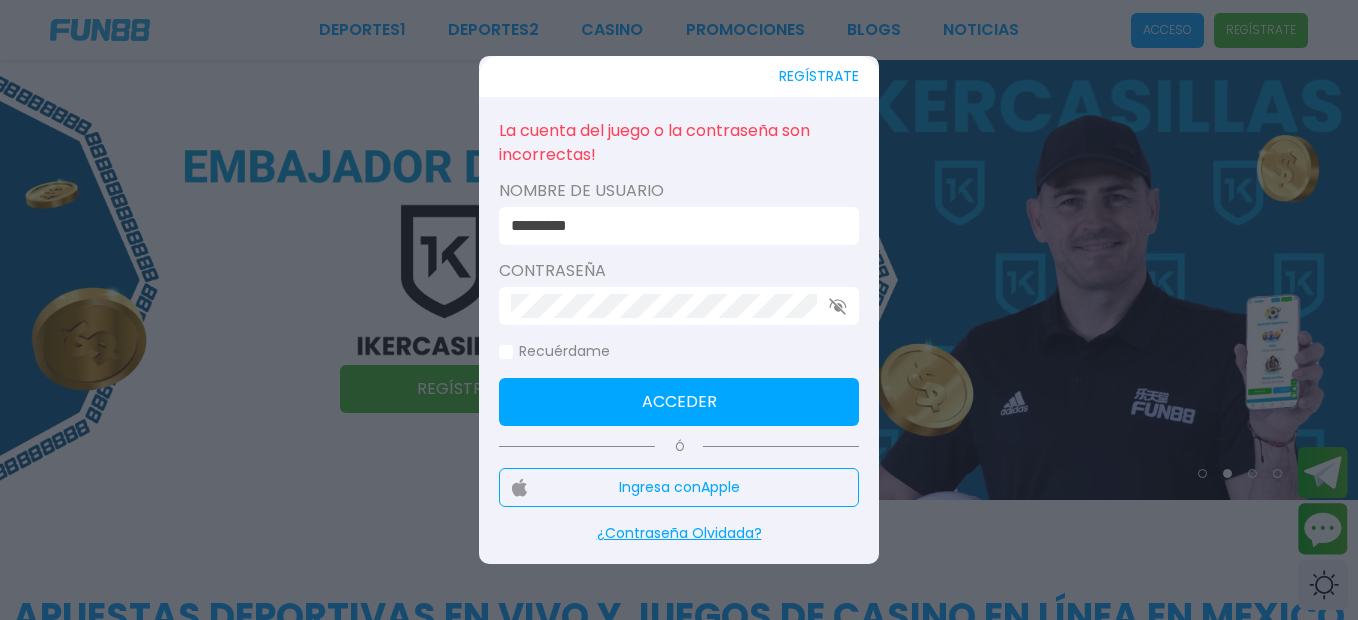 click on "Acceder" at bounding box center (679, 402) 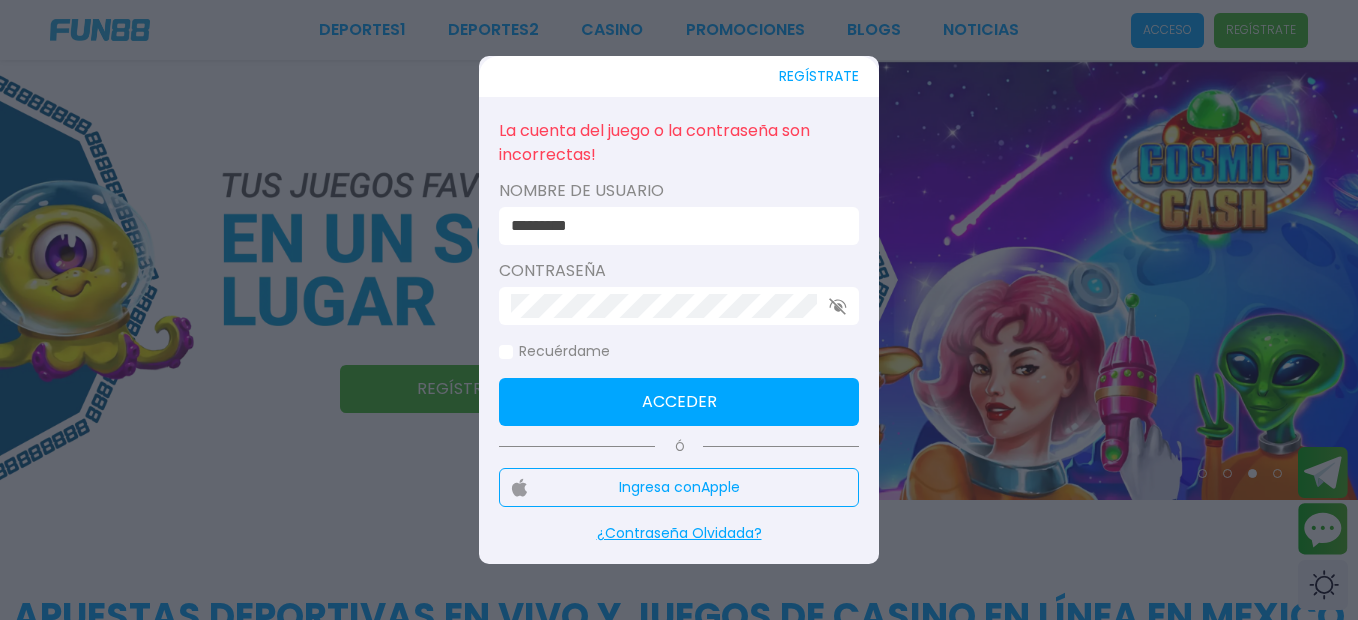 click on "*********" at bounding box center (673, 226) 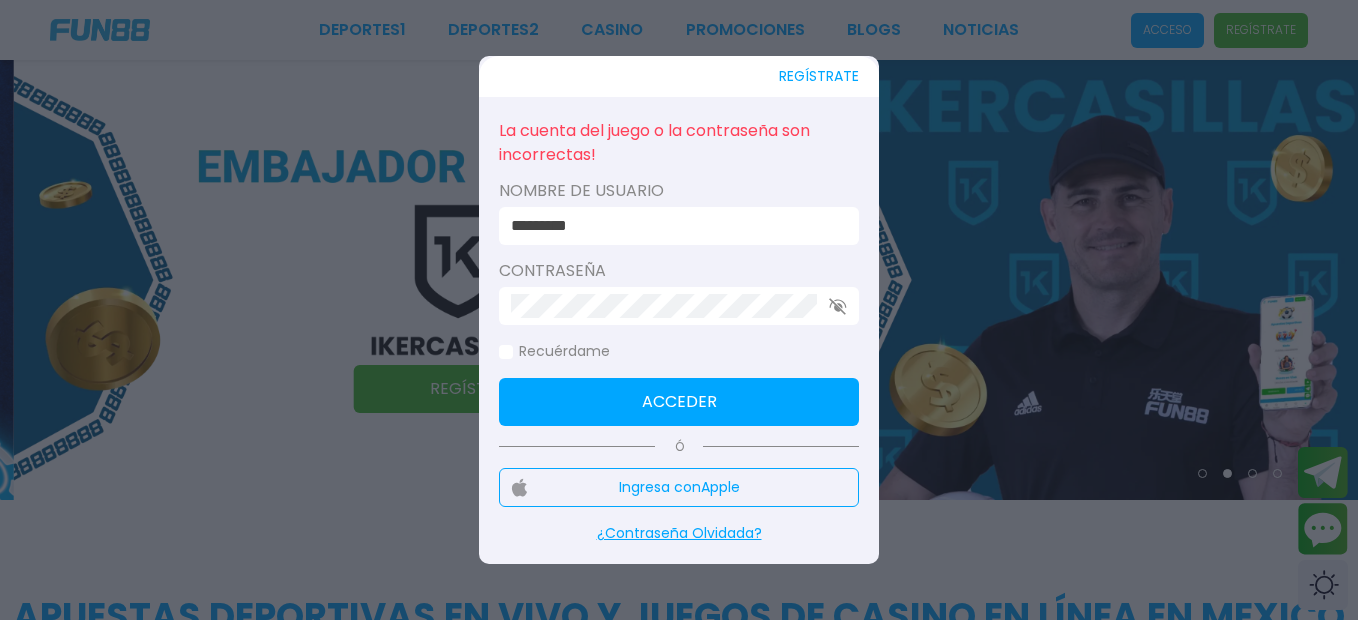 click on "Acceder" at bounding box center (679, 402) 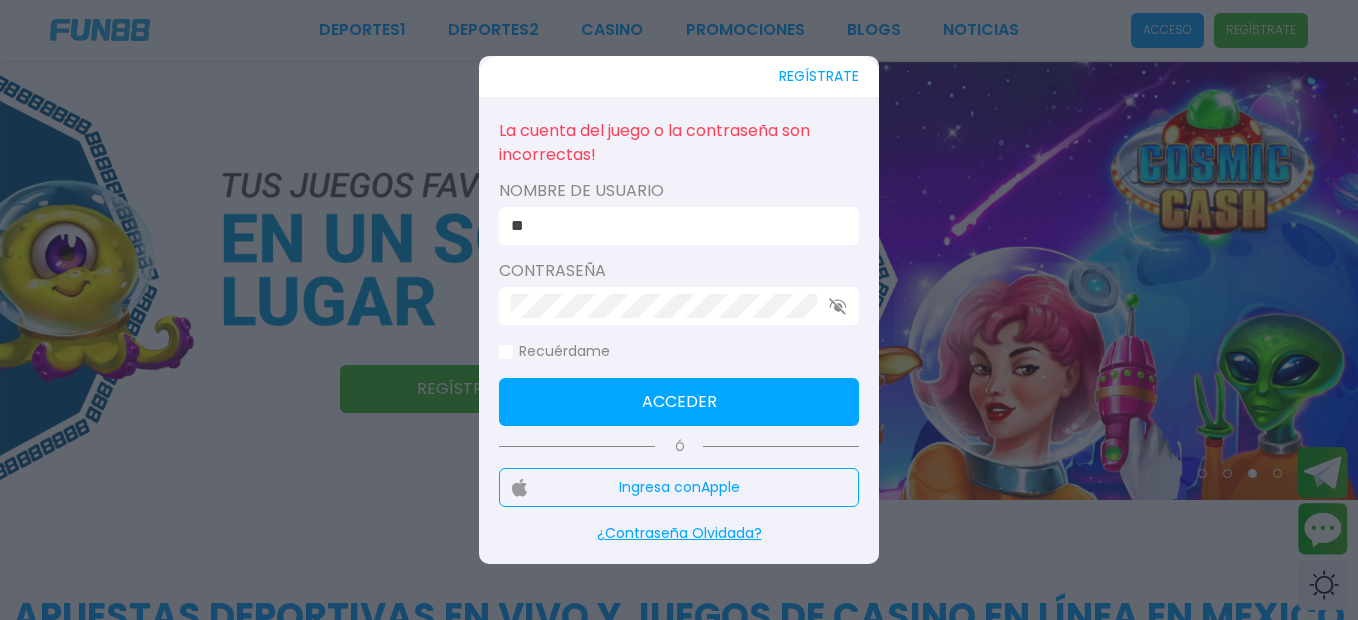 type on "*" 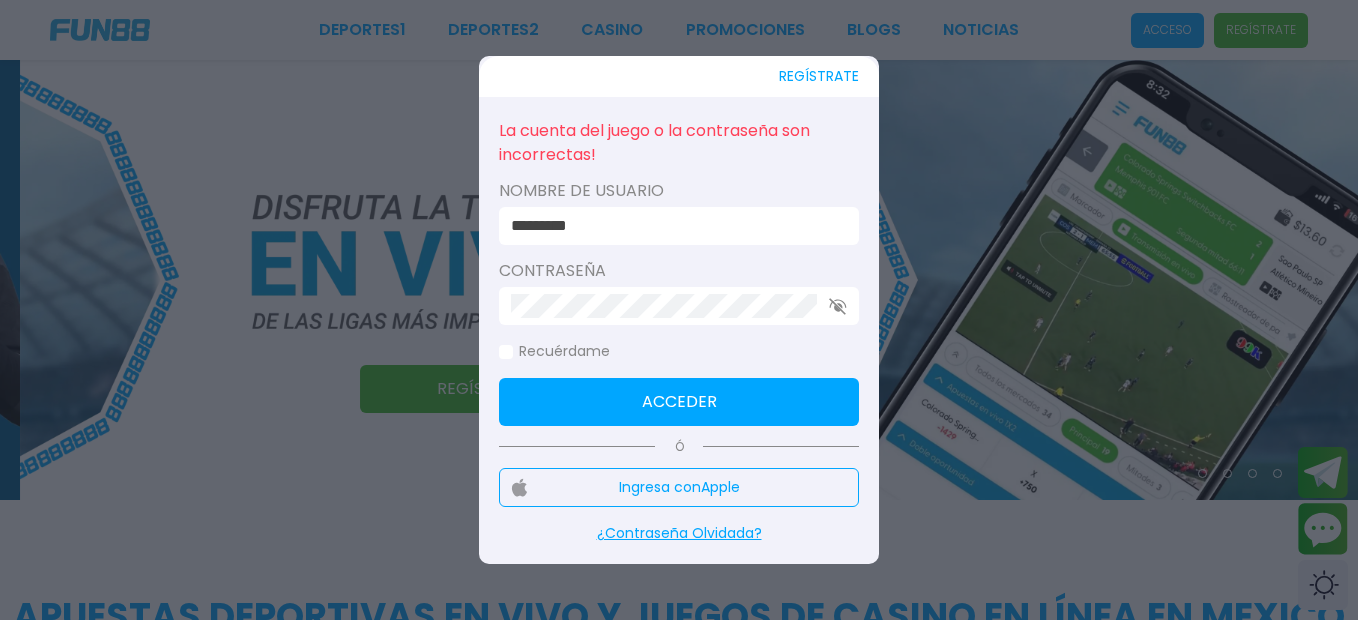 type on "*********" 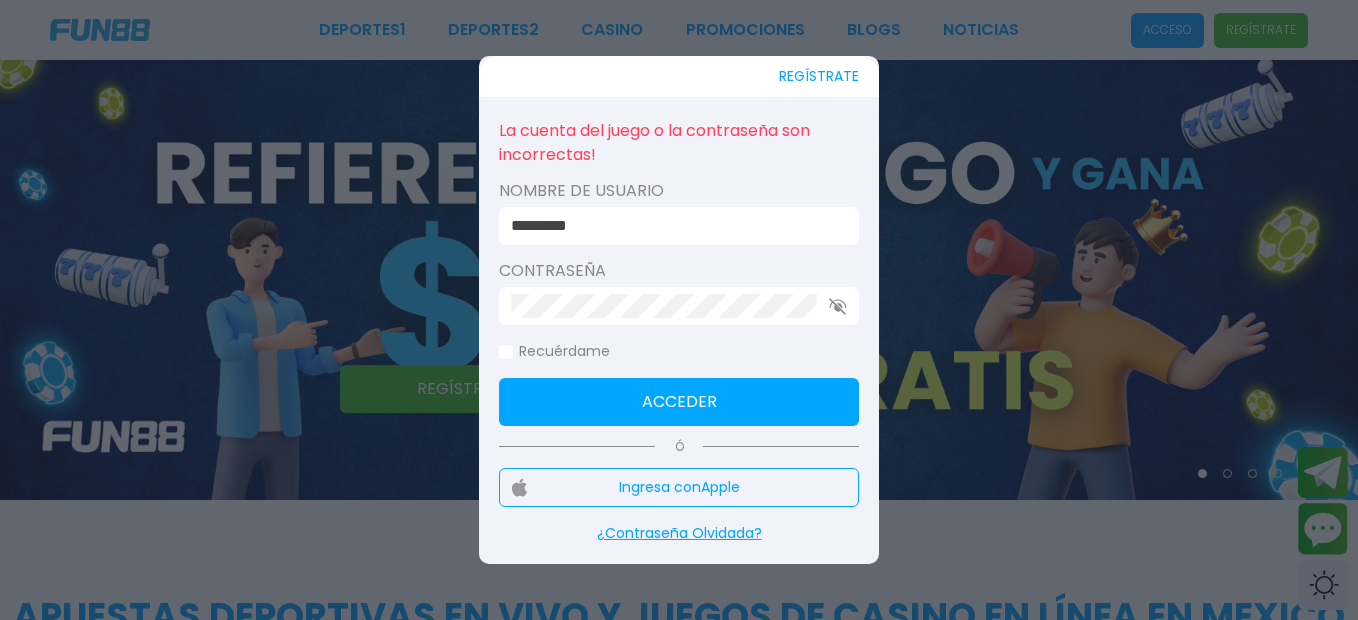 click on "Acceder" at bounding box center [679, 402] 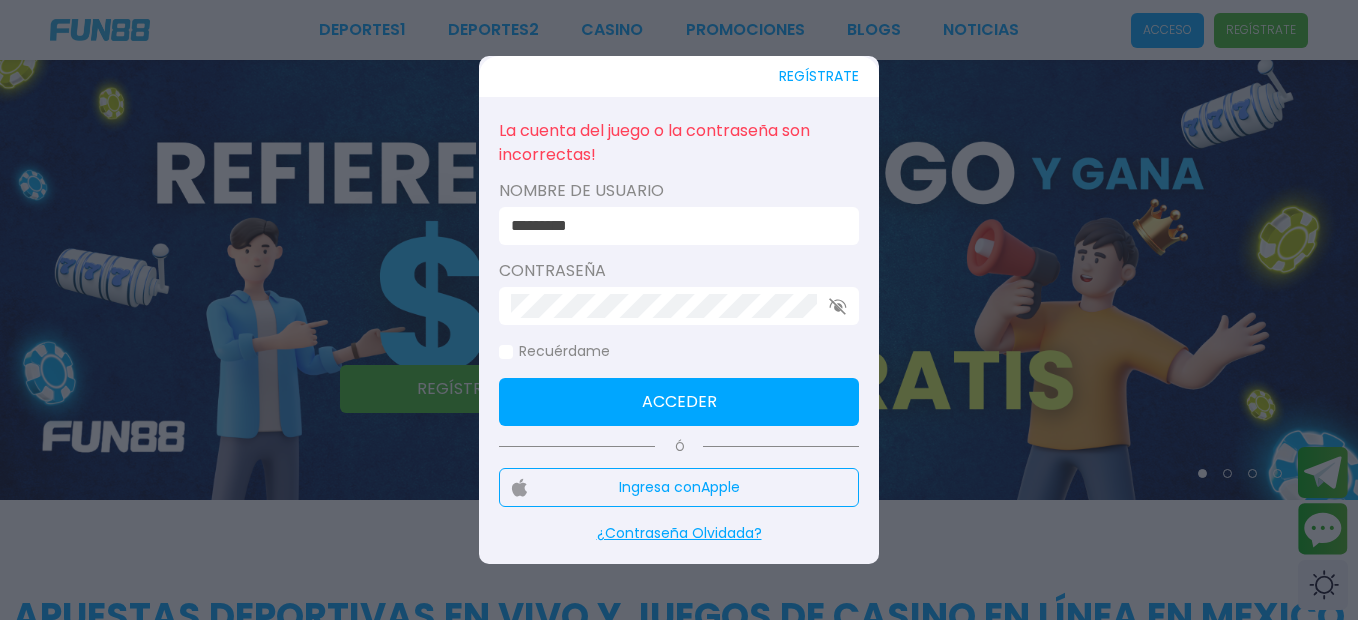 click on "Acceder" at bounding box center [679, 402] 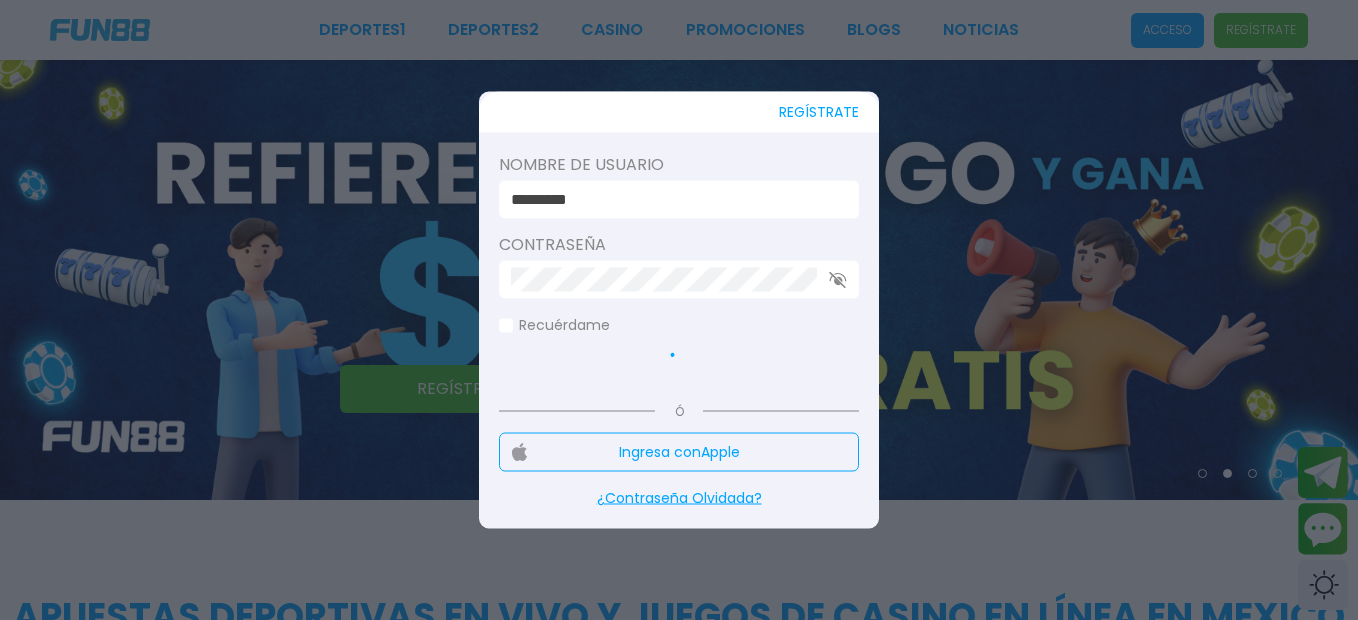 click on "REGÍSTRATE Nombre de usuario ********* Contraseña Recuérdame Ó Ingresa con  Apple ¿Contraseña Olvidada?" at bounding box center (679, 310) 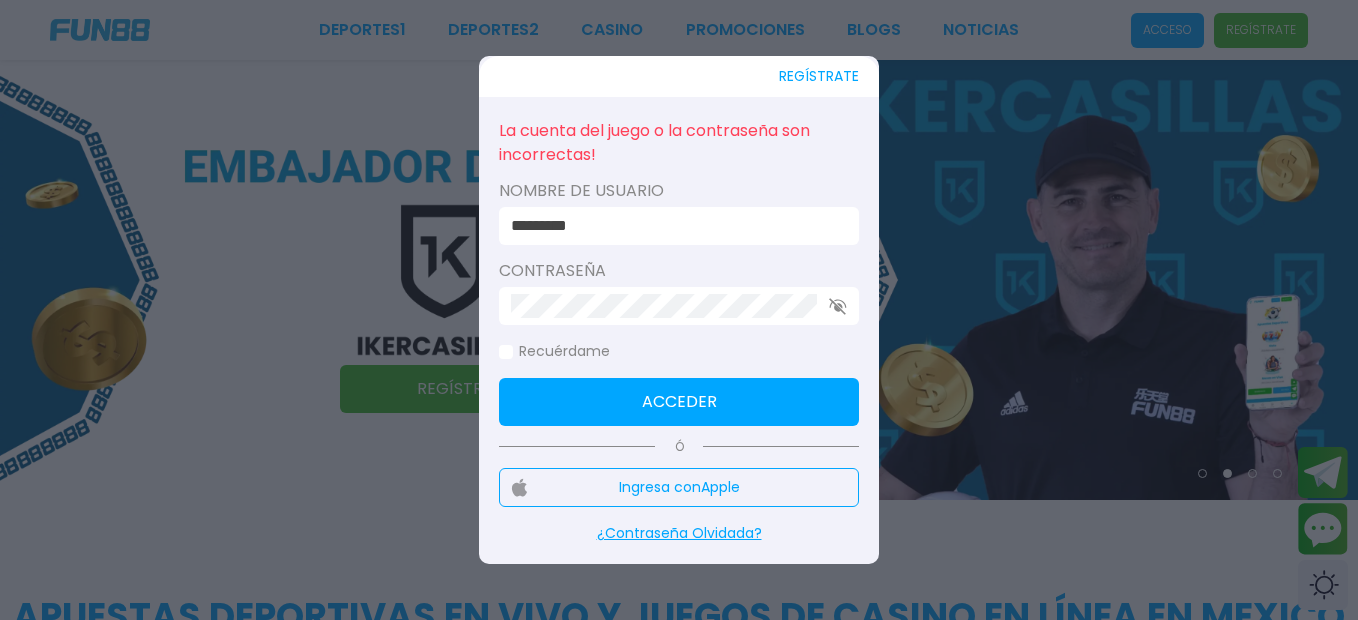 drag, startPoint x: 649, startPoint y: 396, endPoint x: 704, endPoint y: 530, distance: 144.84819 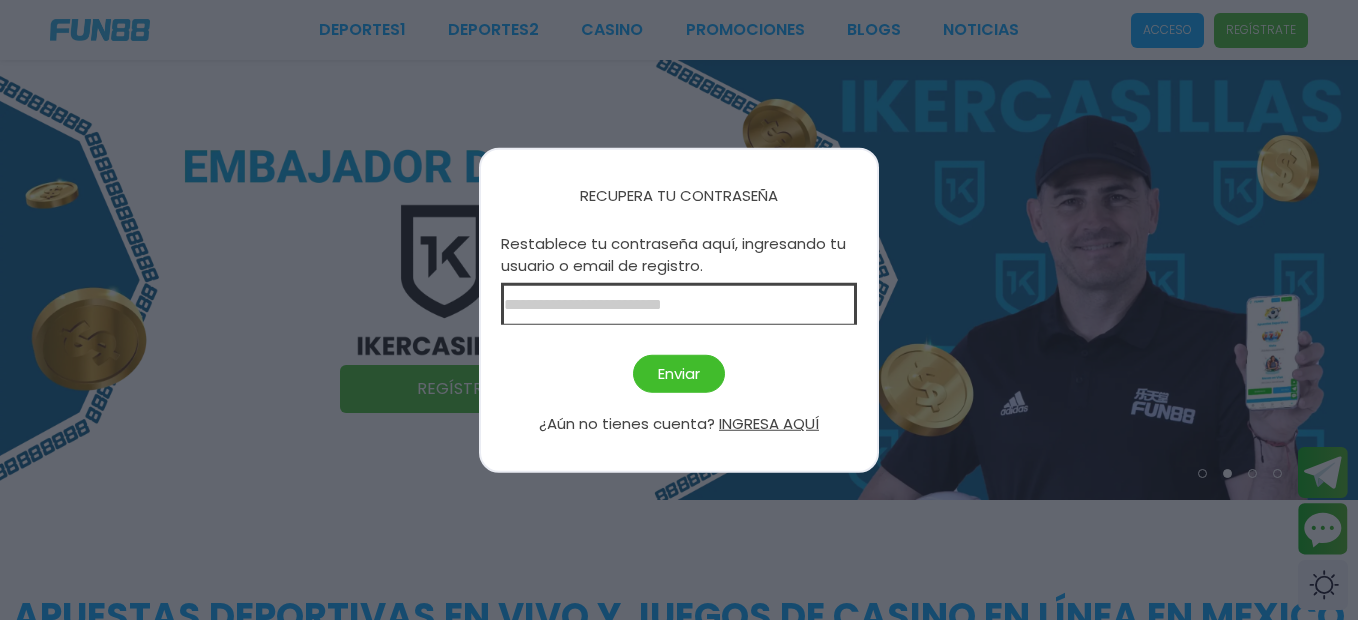 click at bounding box center [679, 303] 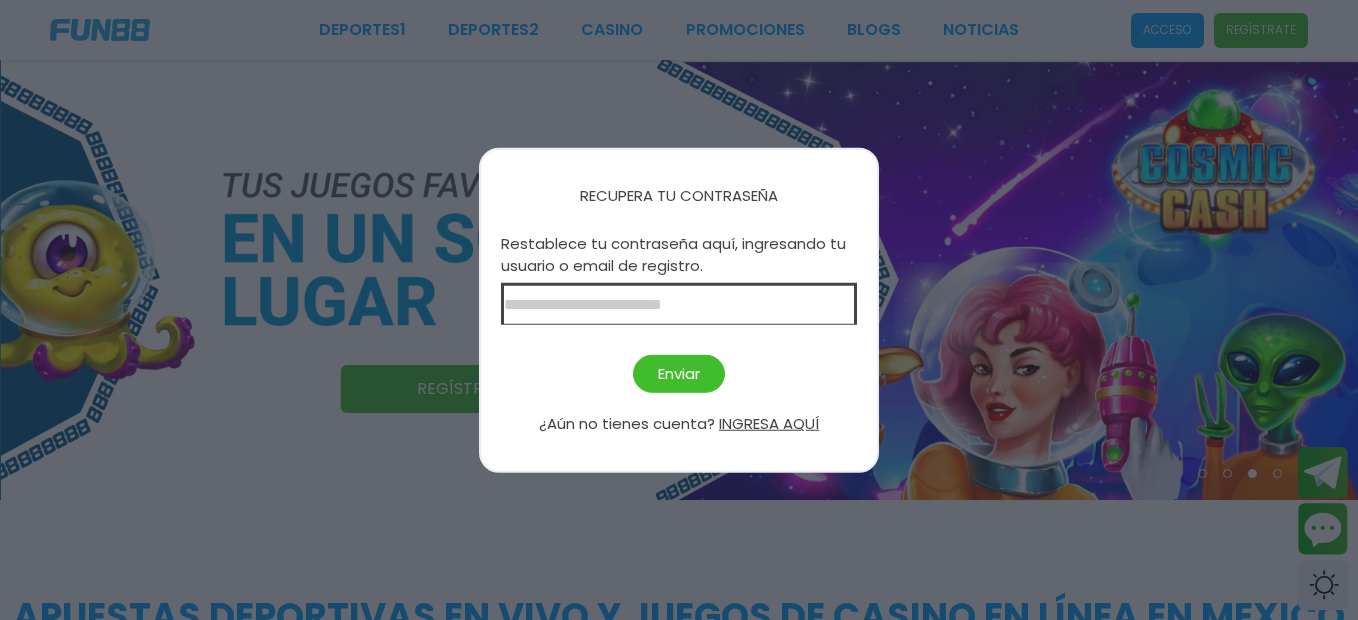 type on "**********" 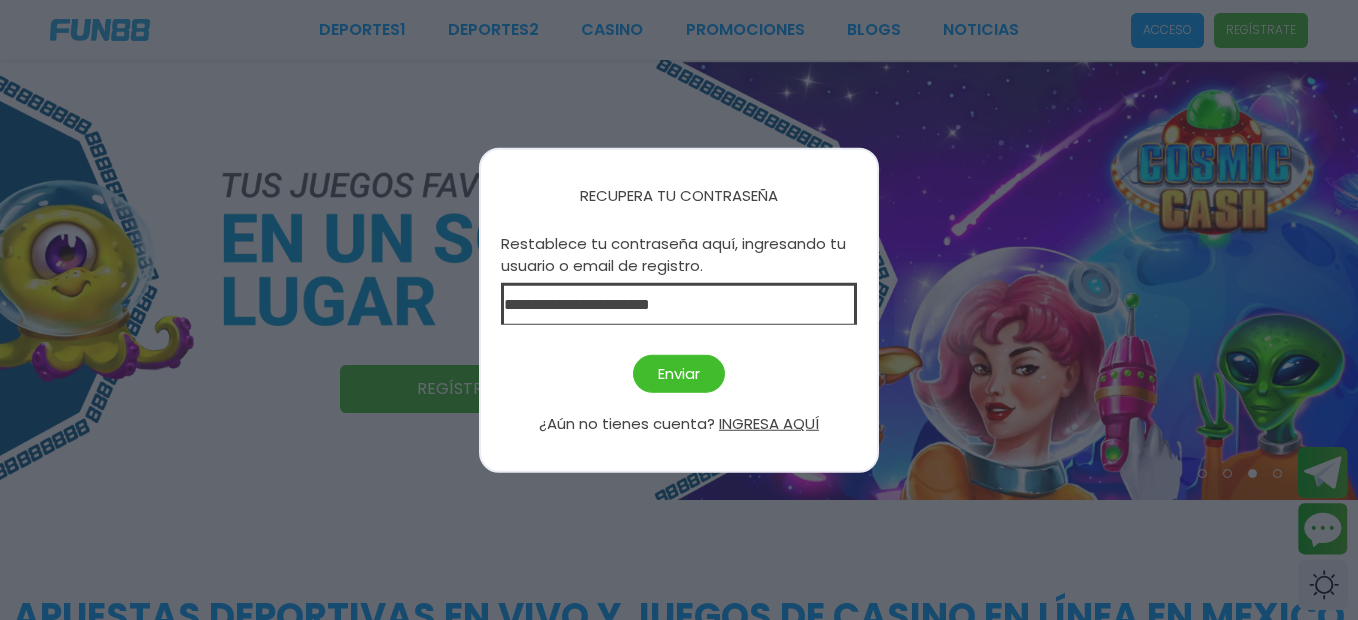 click on "Enviar" at bounding box center (679, 373) 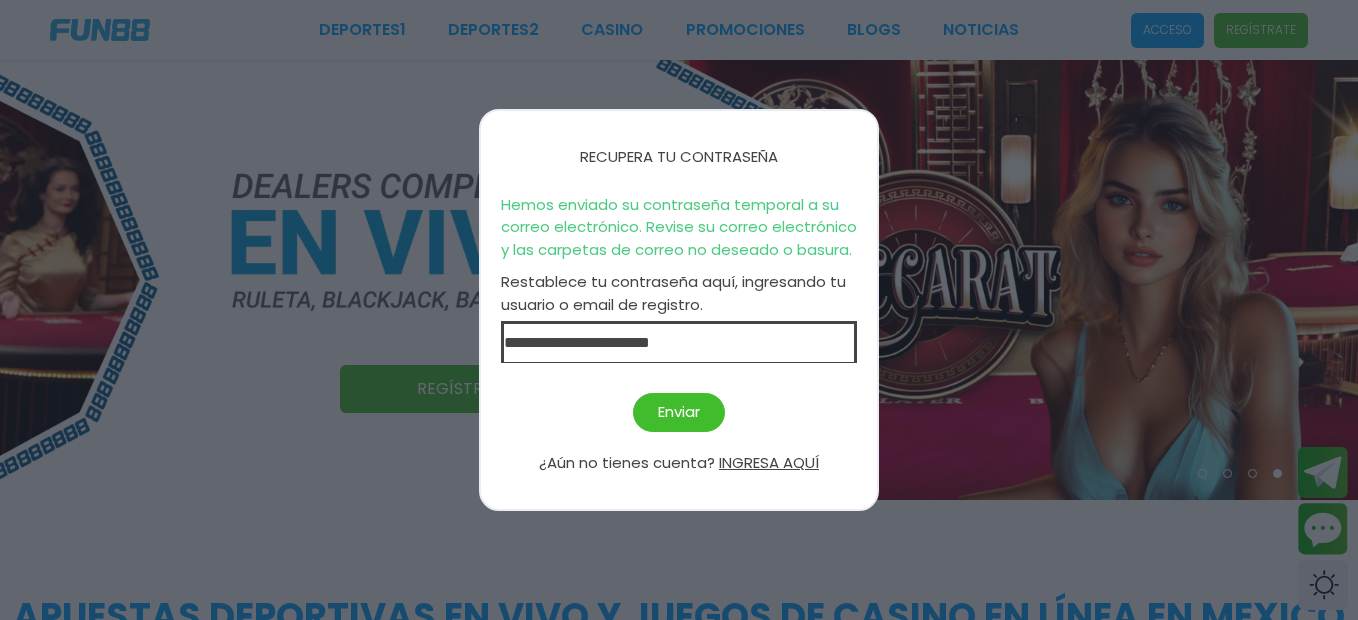 drag, startPoint x: 786, startPoint y: 458, endPoint x: 793, endPoint y: 430, distance: 28.86174 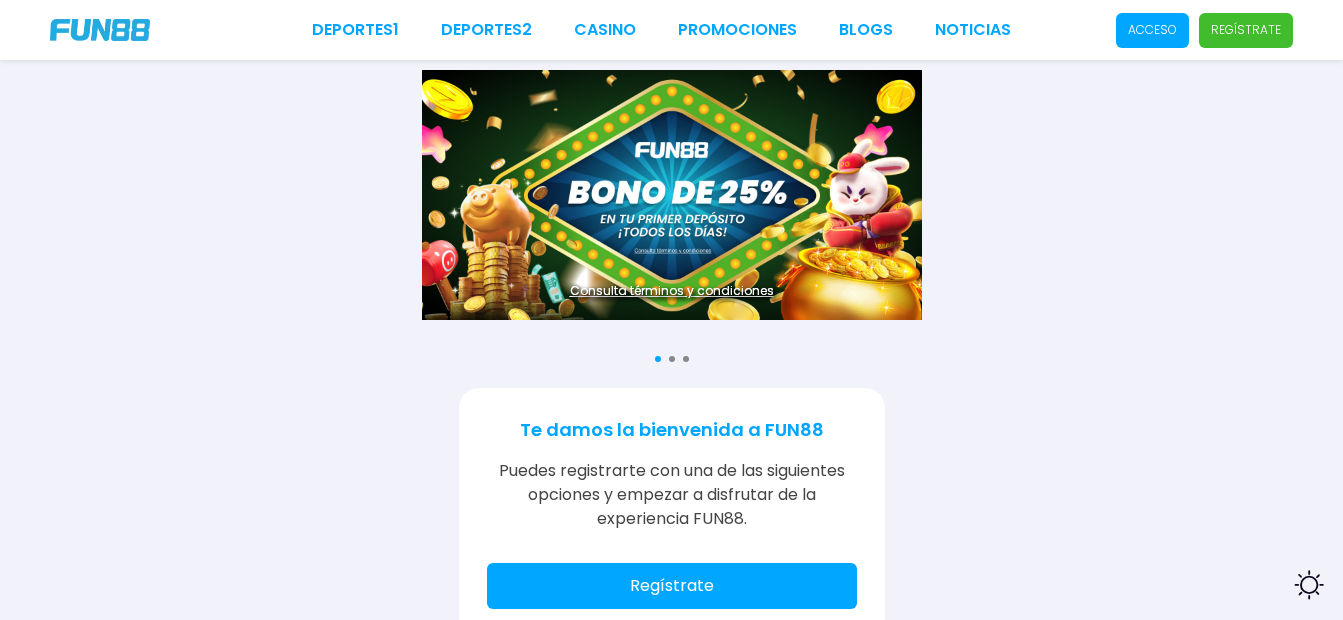 click on "Acceso" at bounding box center (1152, 30) 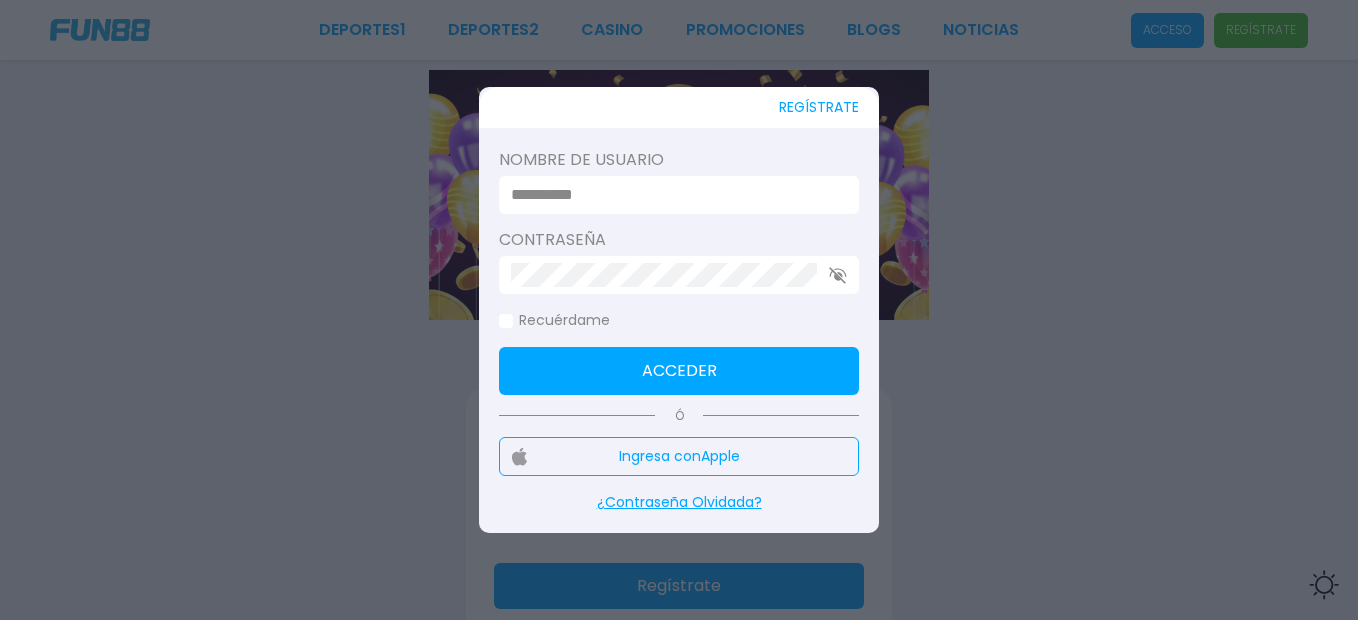 click at bounding box center (673, 195) 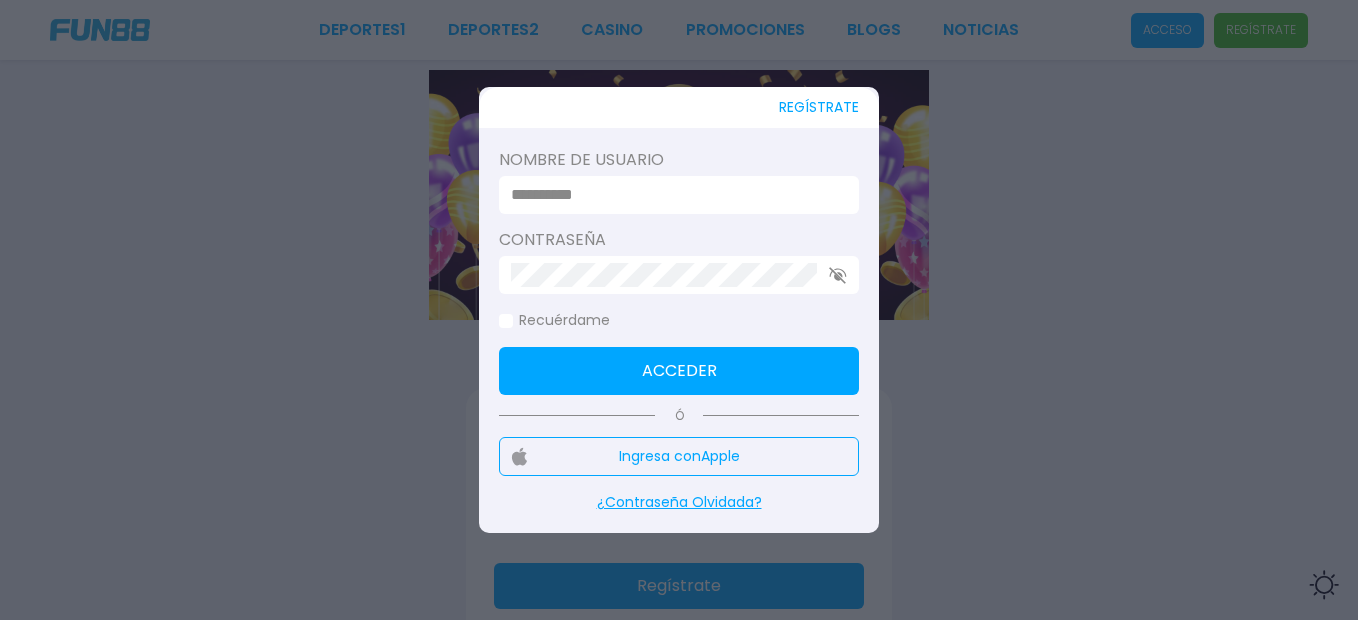 click at bounding box center (679, 195) 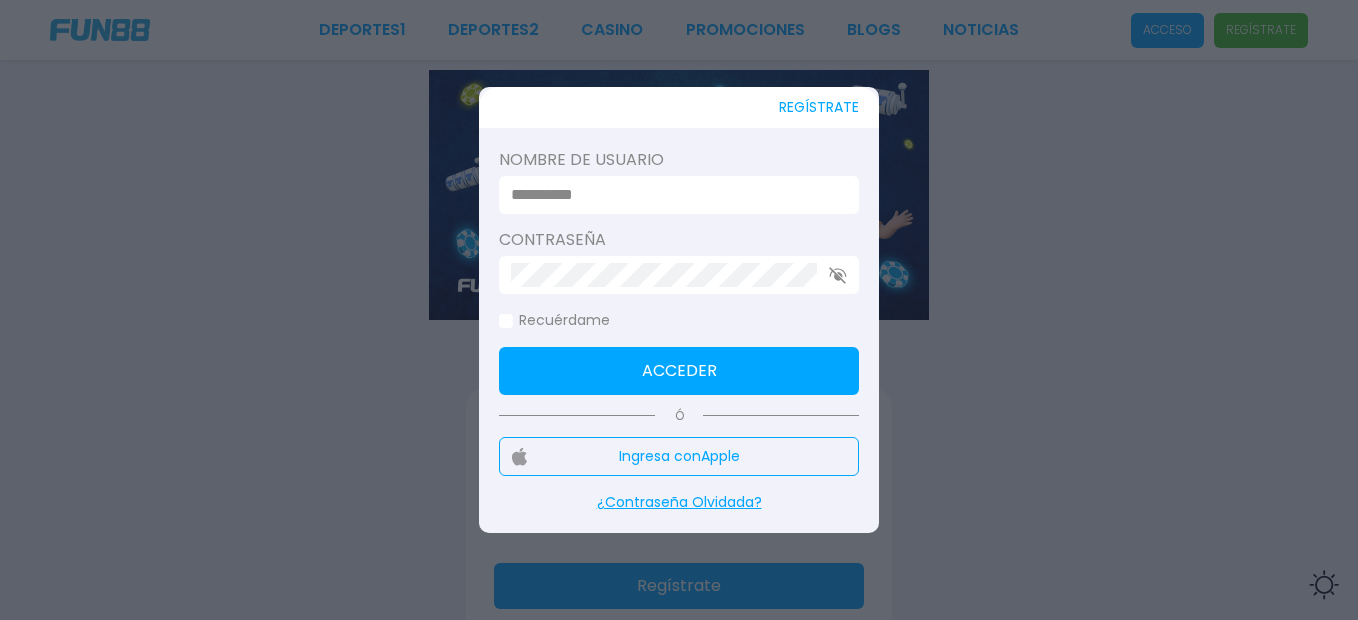 click at bounding box center (673, 195) 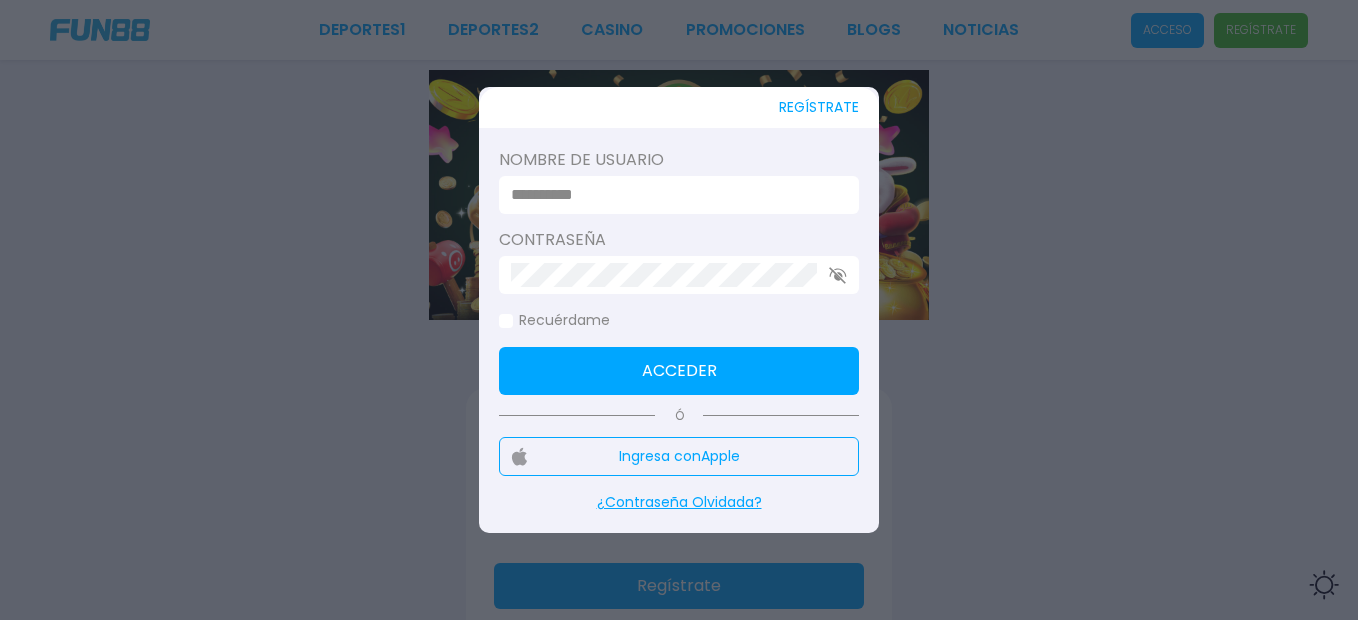 drag, startPoint x: 532, startPoint y: 187, endPoint x: 532, endPoint y: 203, distance: 16 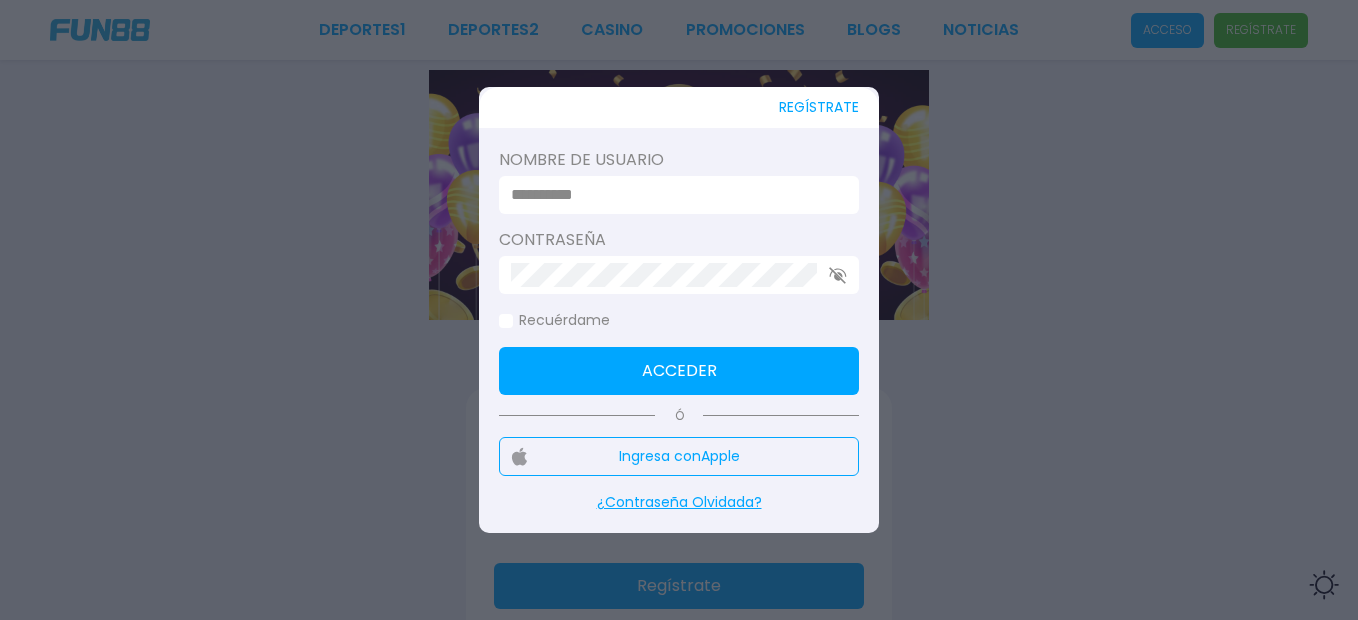 paste on "*" 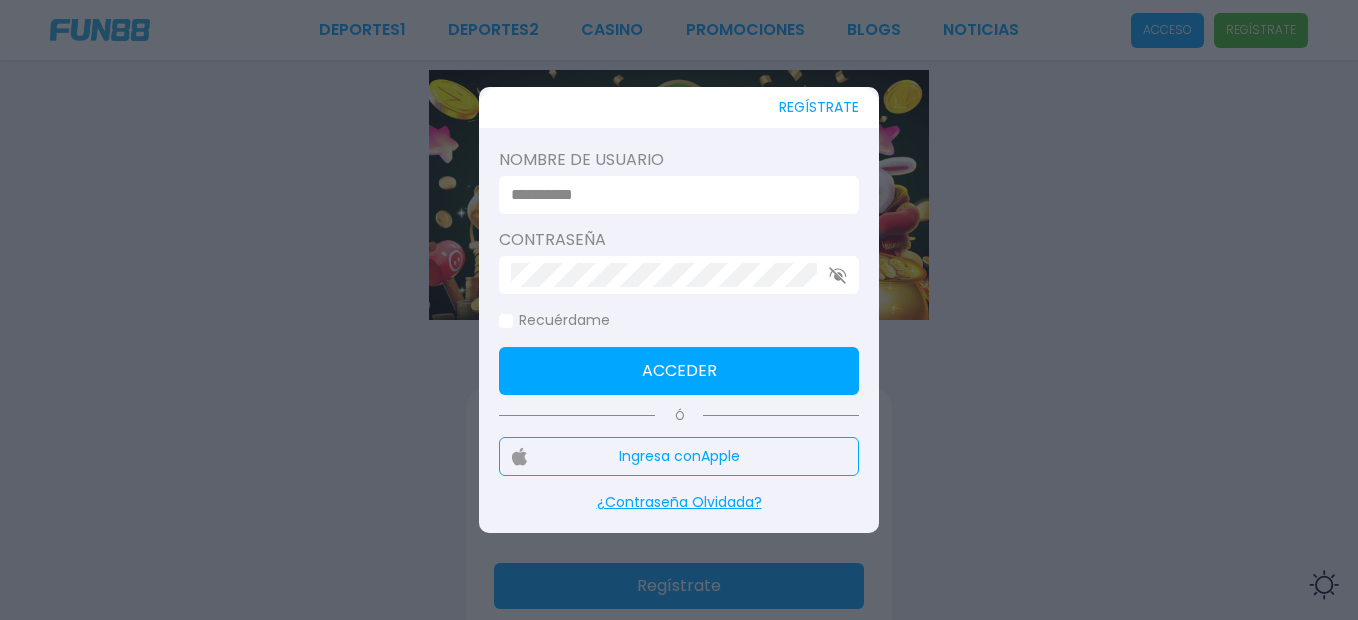 paste on "*" 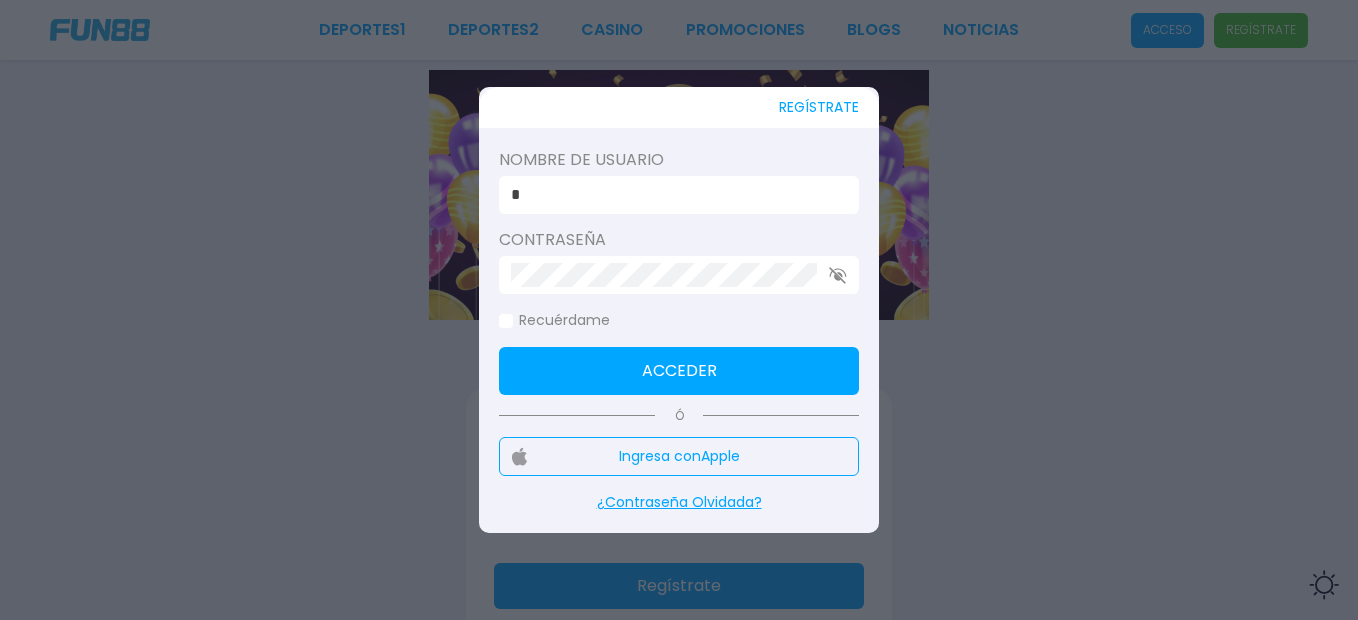 type on "*" 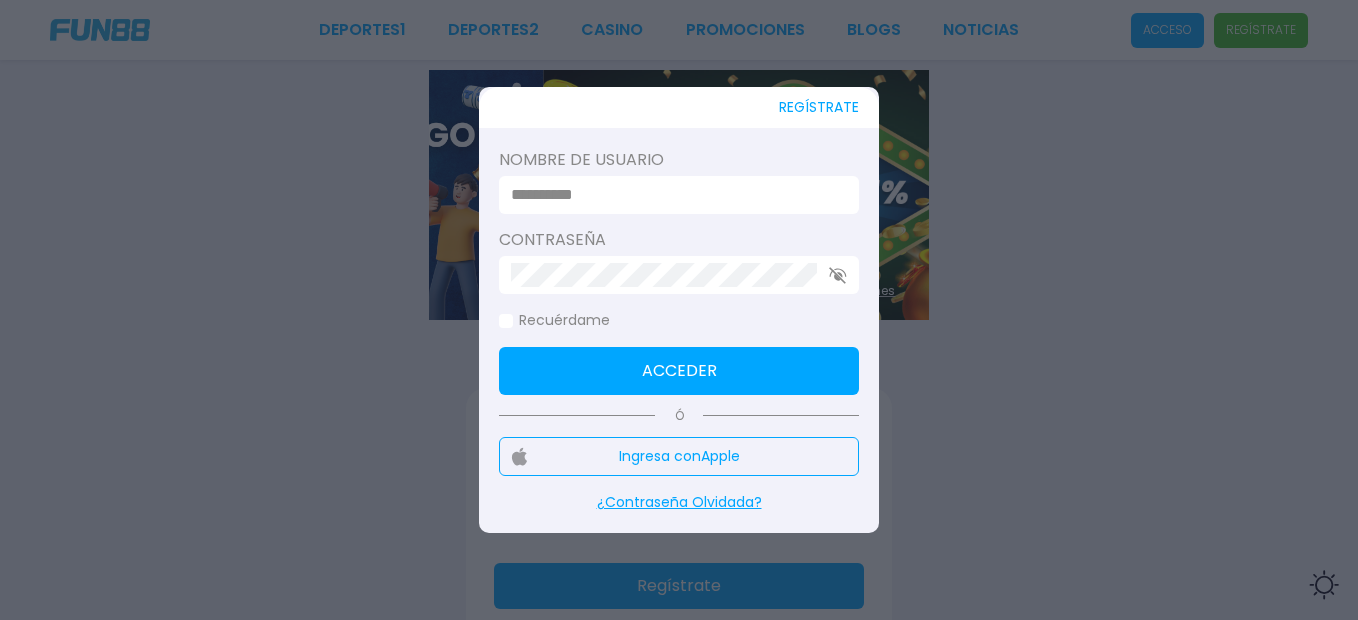 paste on "**********" 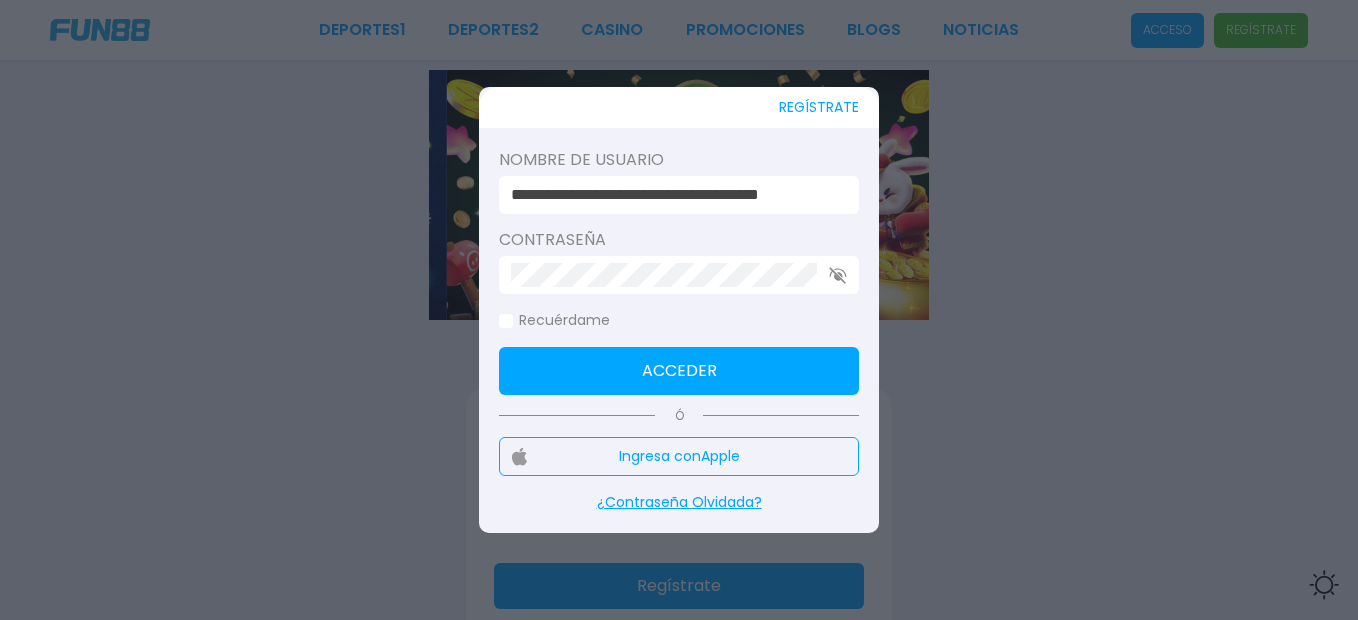 scroll, scrollTop: 0, scrollLeft: 27, axis: horizontal 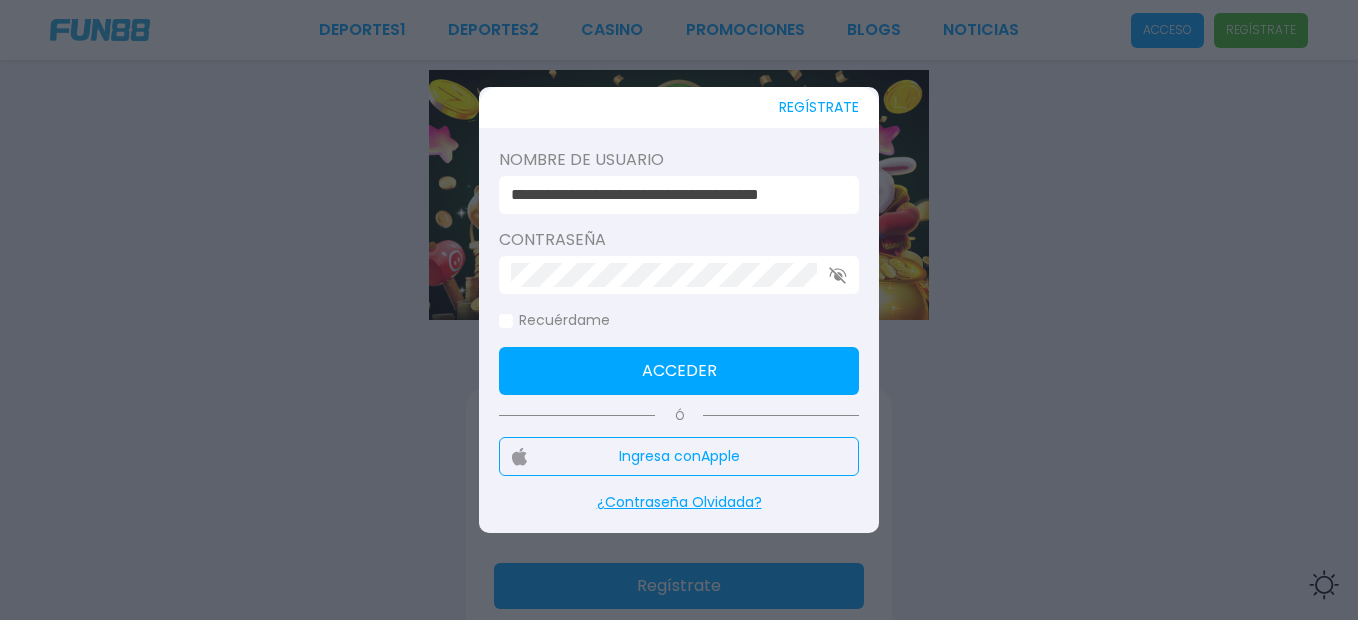 click on "**********" at bounding box center (673, 195) 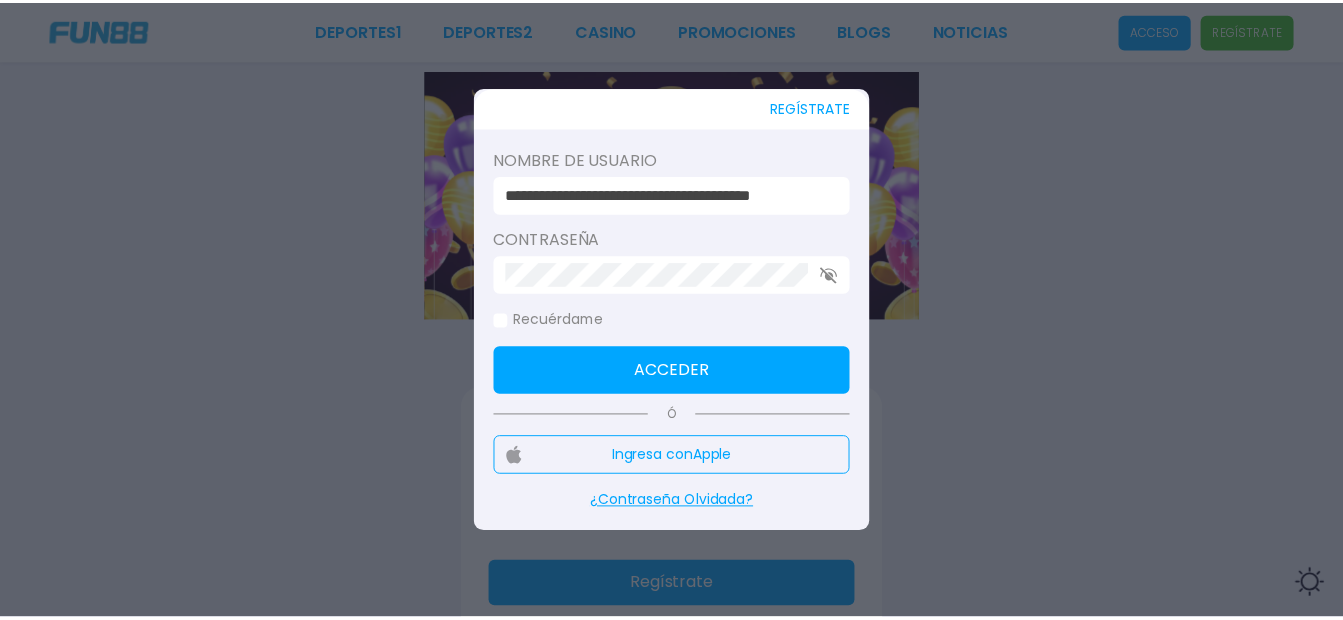 scroll, scrollTop: 0, scrollLeft: 0, axis: both 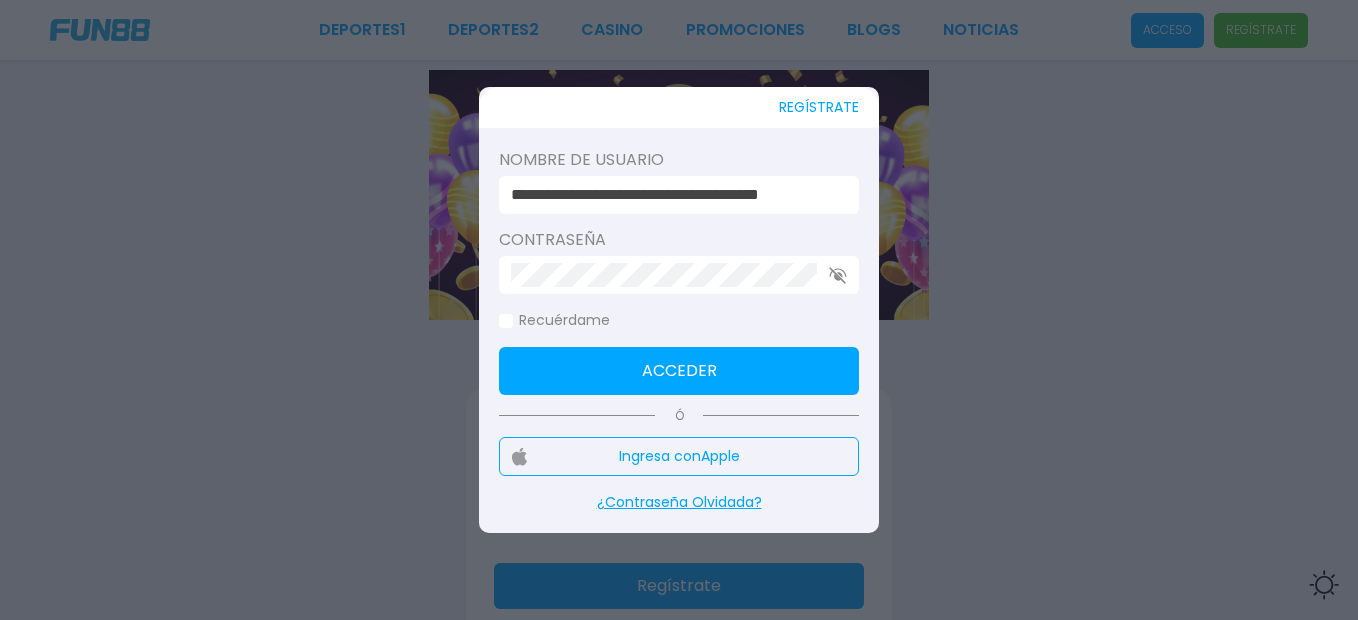 click on "**********" at bounding box center [679, 271] 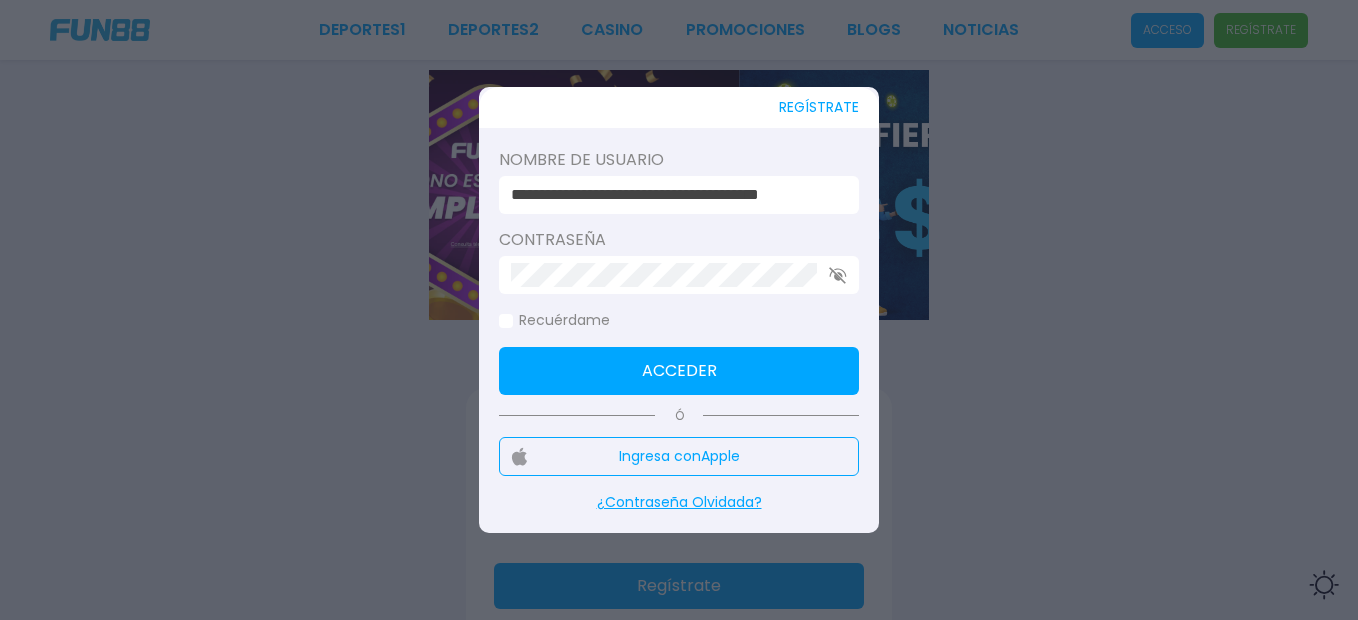 click on "**********" at bounding box center (679, 195) 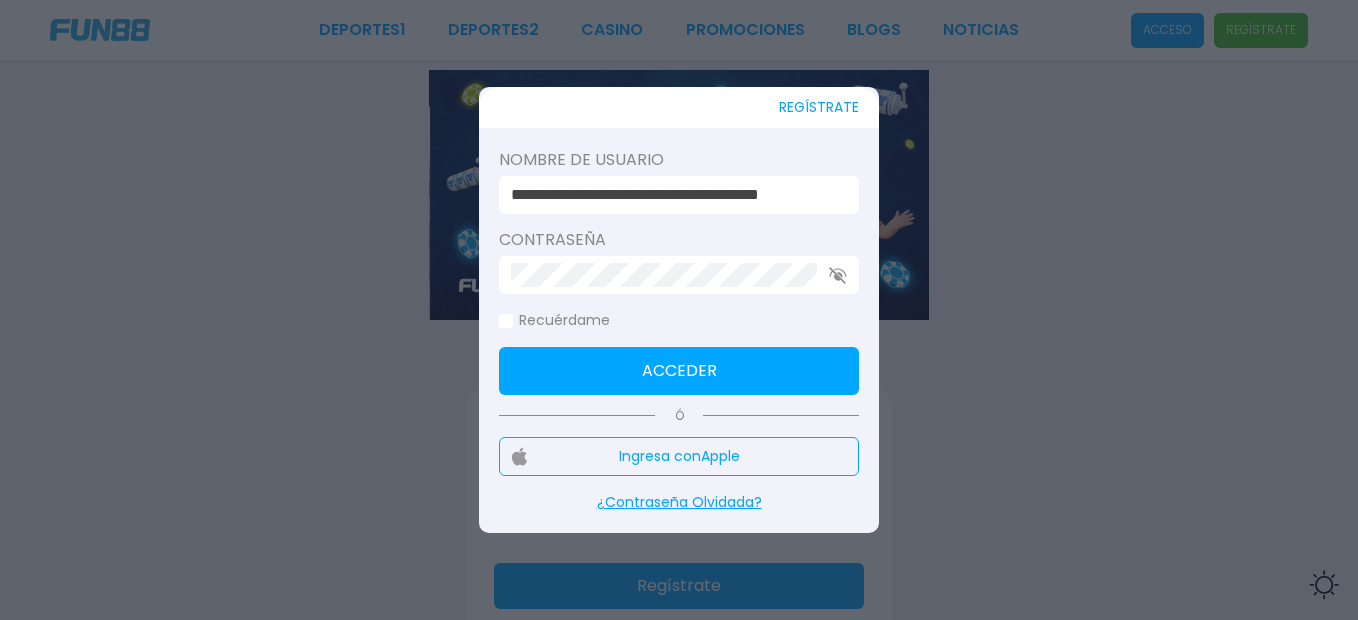 click on "**********" at bounding box center [673, 195] 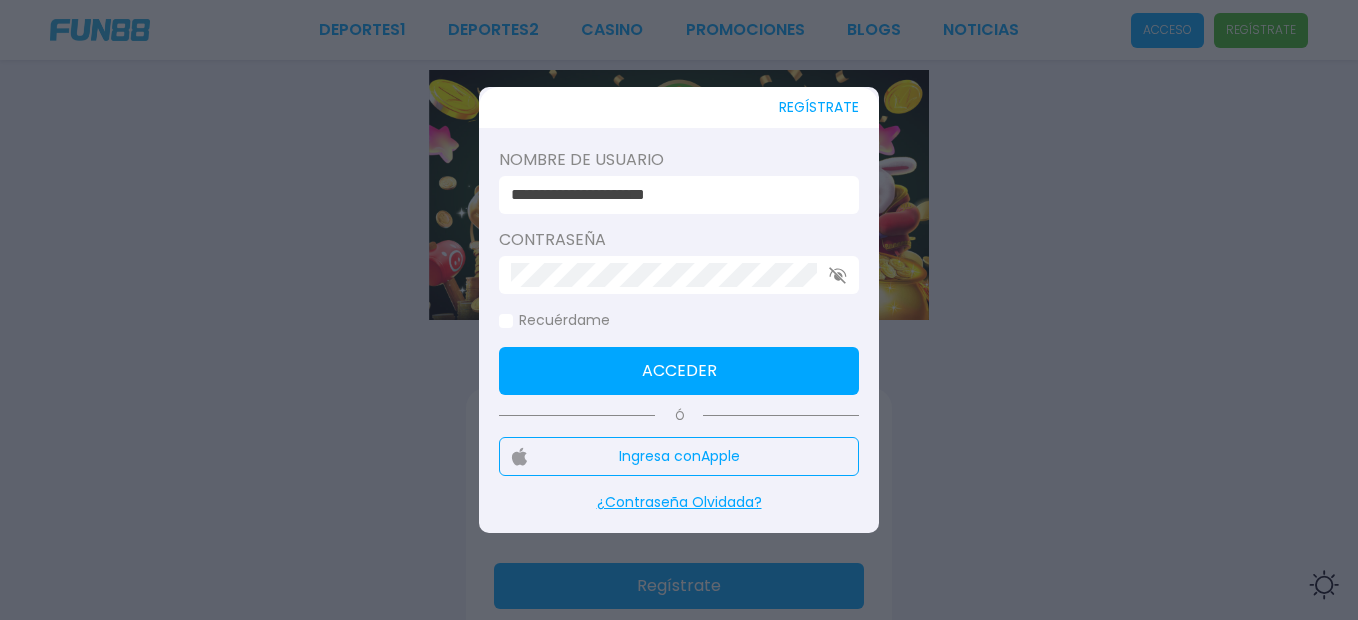 click on "**********" at bounding box center [673, 195] 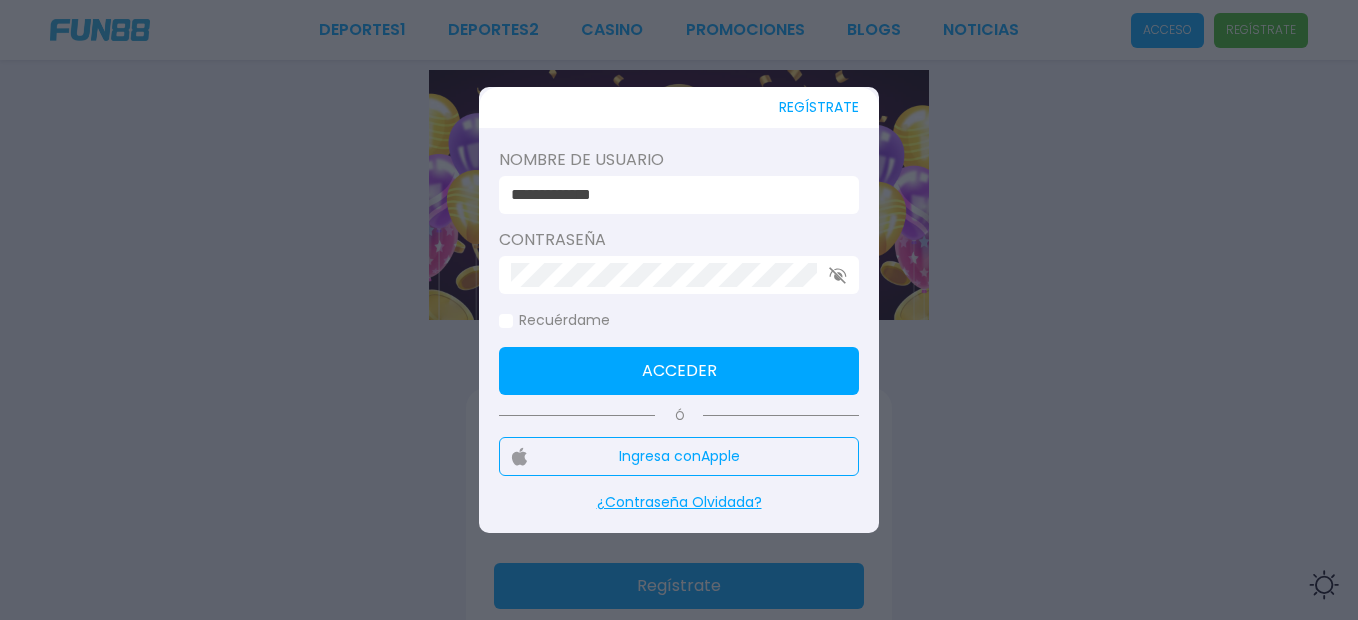 click on "**********" at bounding box center (673, 195) 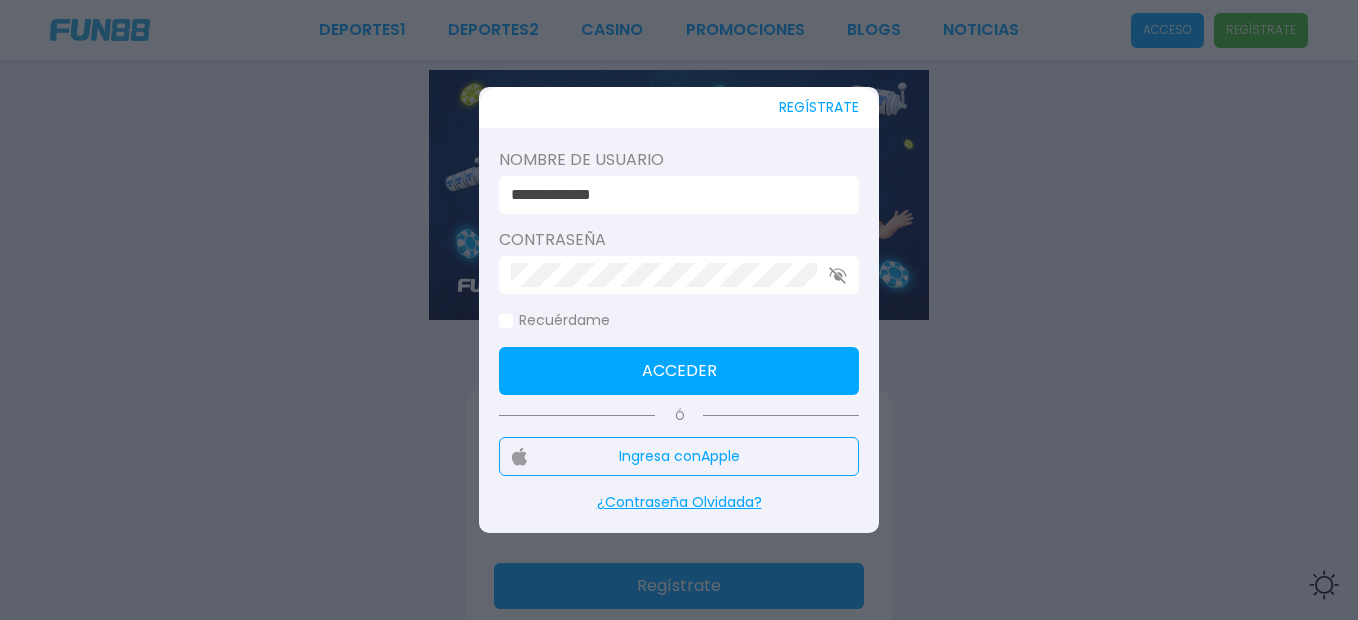 click on "**********" at bounding box center [673, 195] 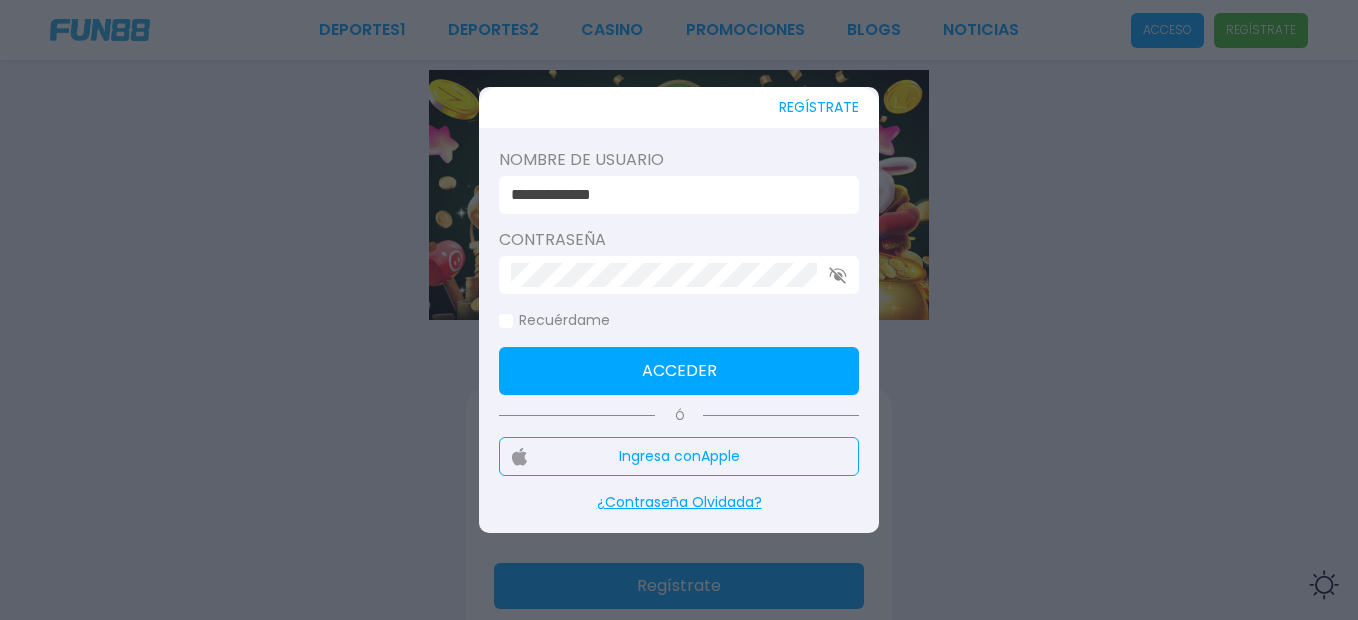 click on "Acceder" at bounding box center [679, 371] 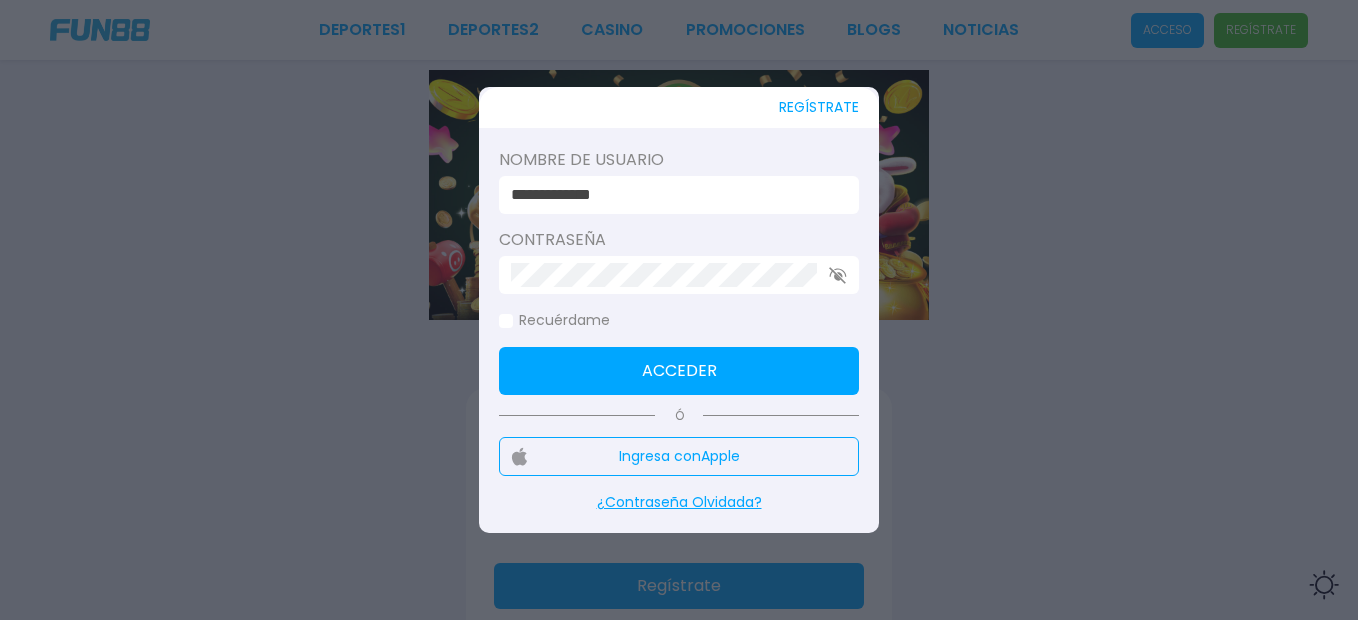 click on "Acceder" at bounding box center [679, 371] 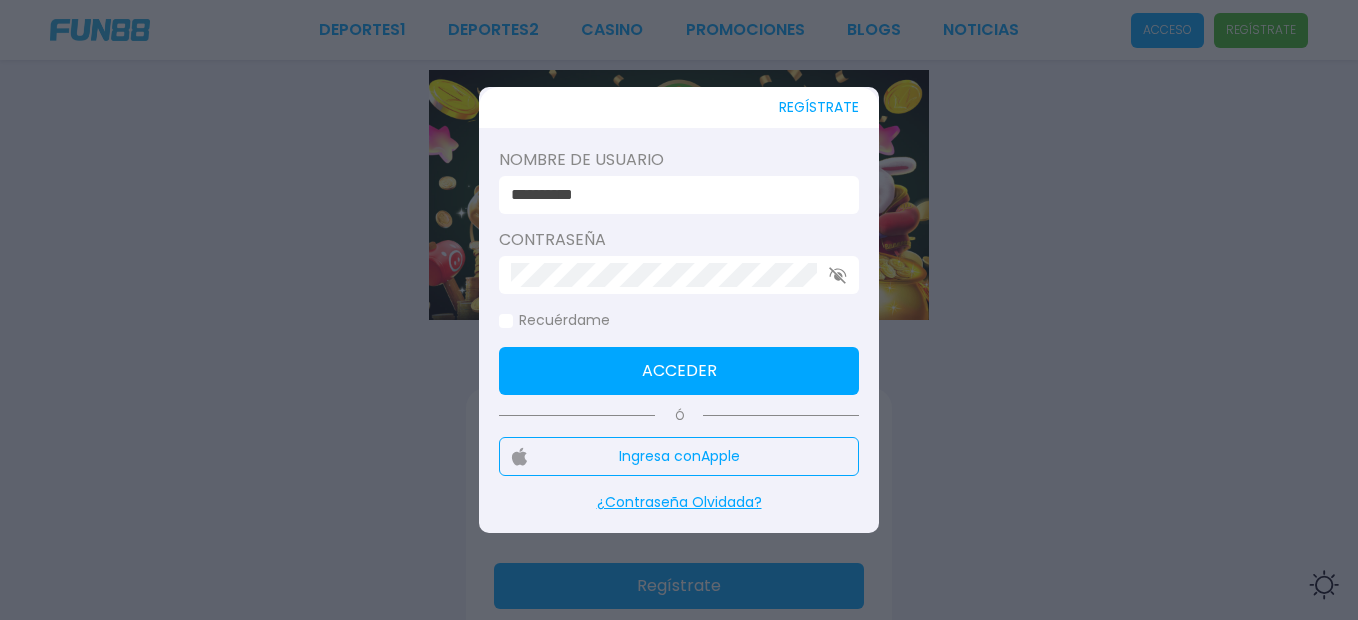click on "Acceder" at bounding box center [679, 371] 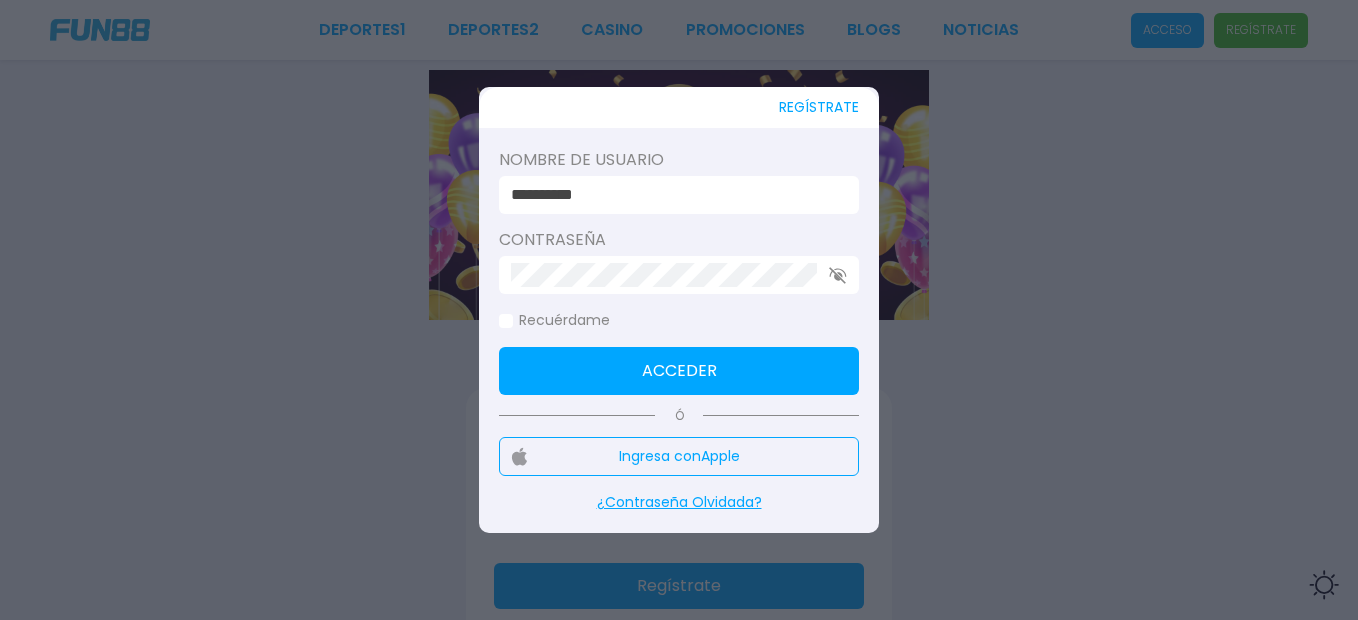 click on "**********" at bounding box center (673, 195) 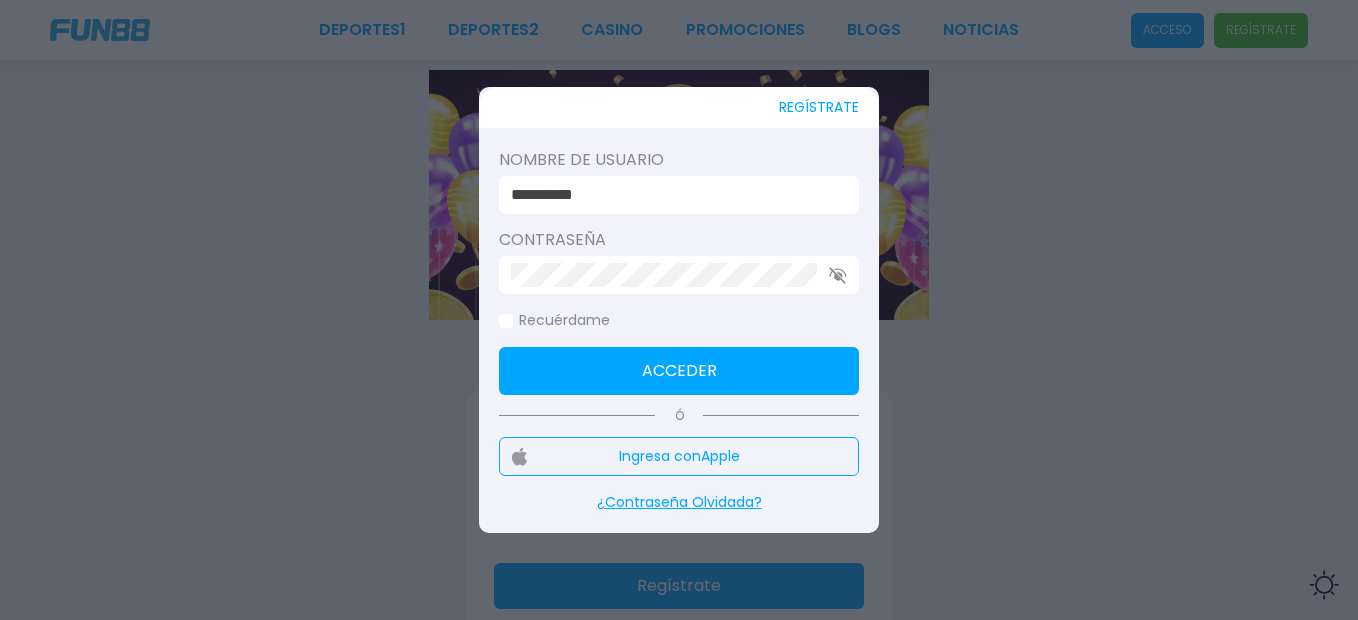 click on "**********" 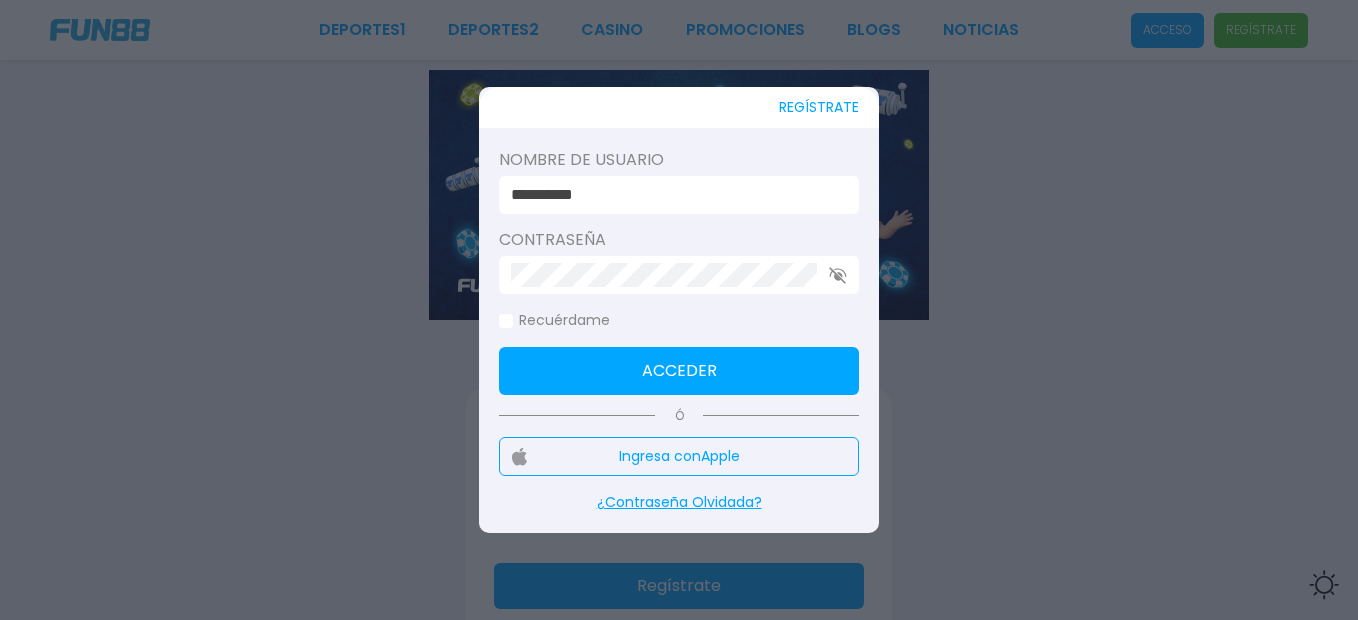 click on "**********" at bounding box center [679, 195] 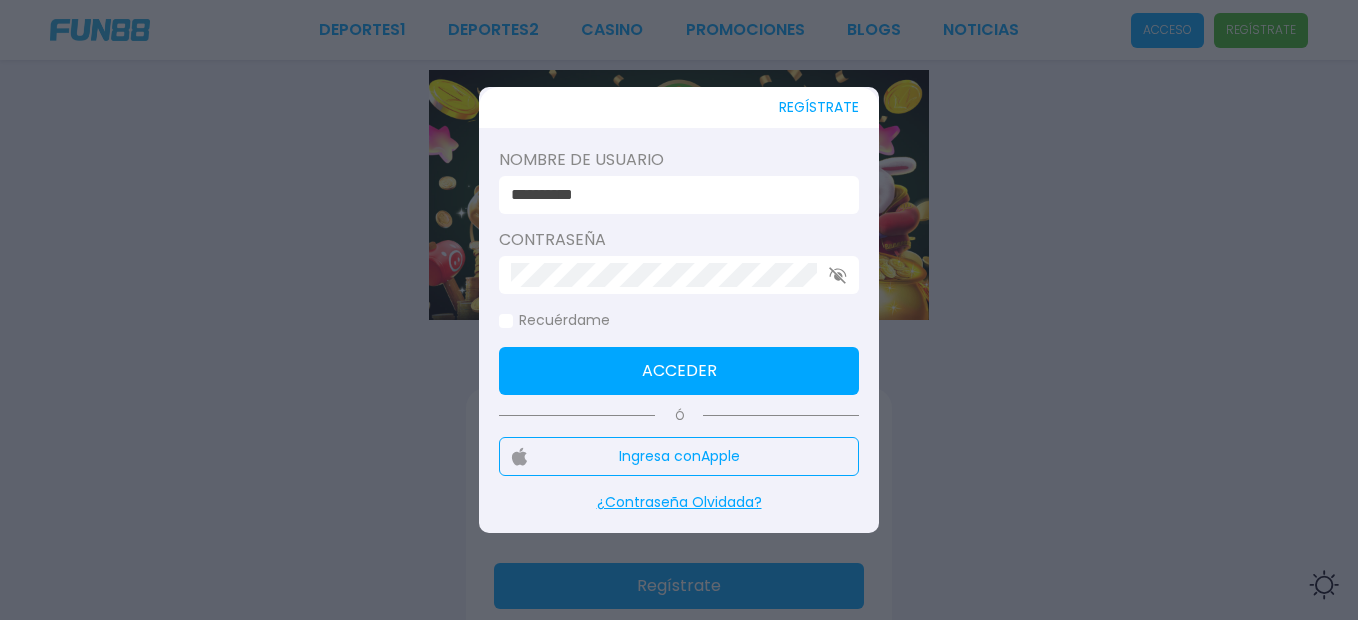 click on "Nombre de usuario" at bounding box center (679, 160) 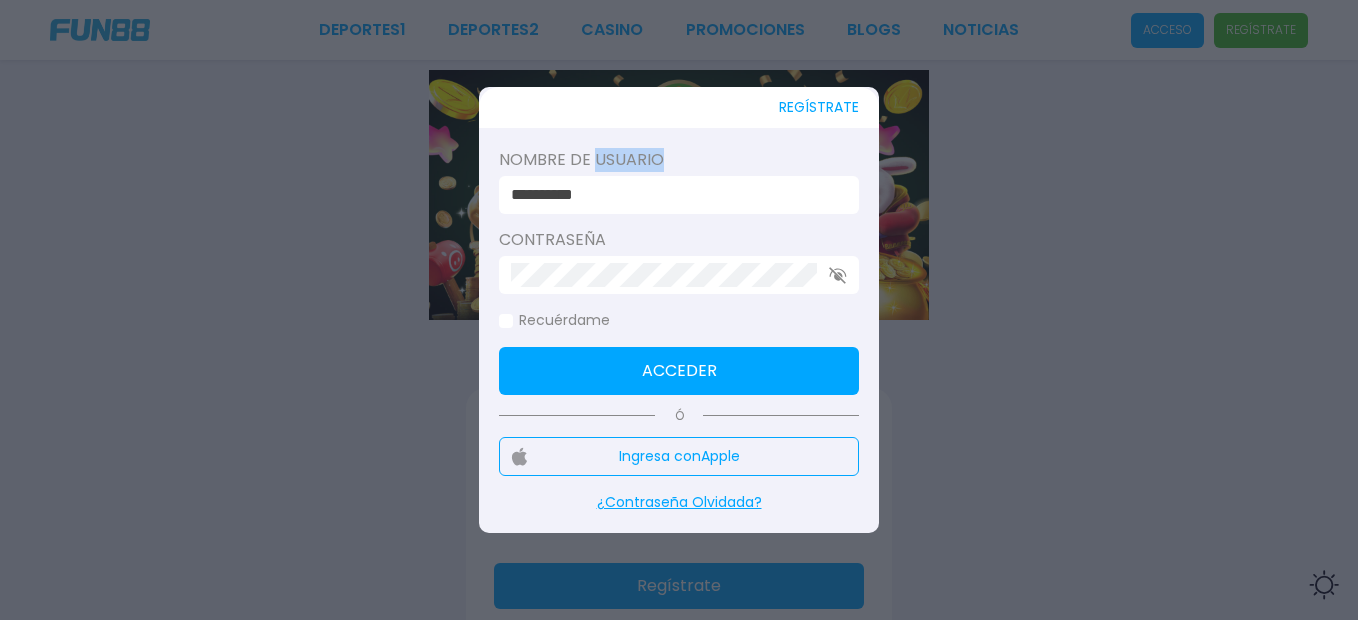 click on "**********" at bounding box center [679, 195] 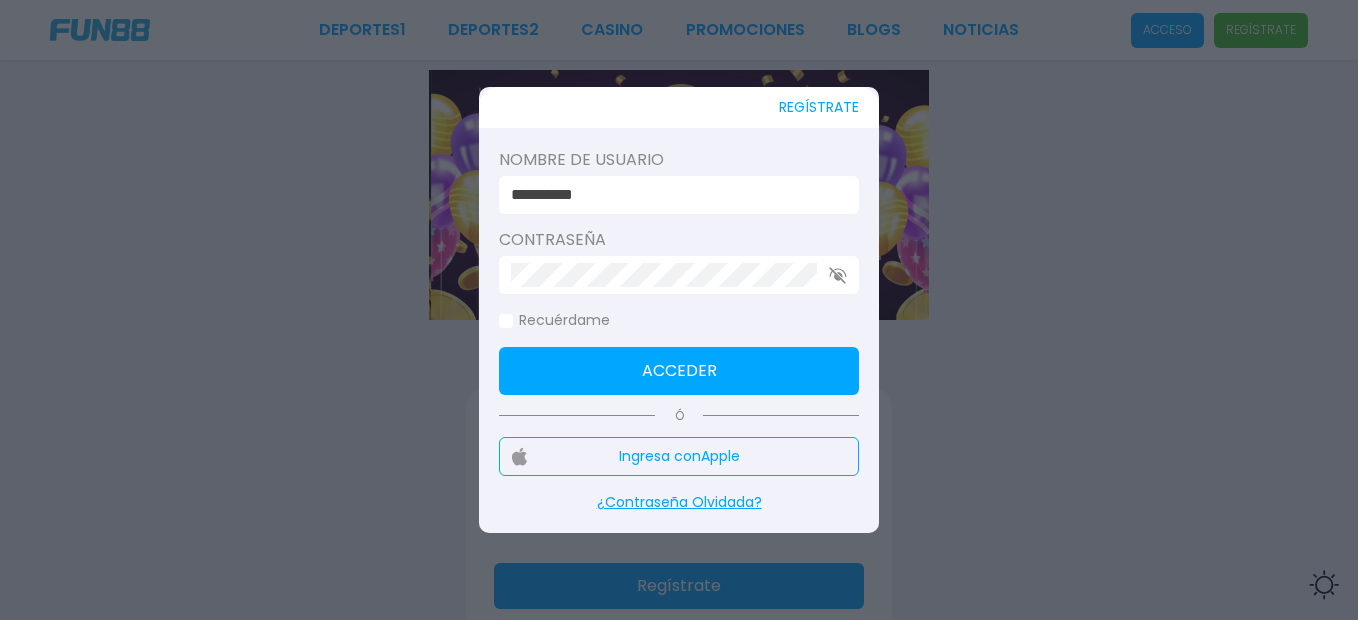 click on "**********" at bounding box center (679, 195) 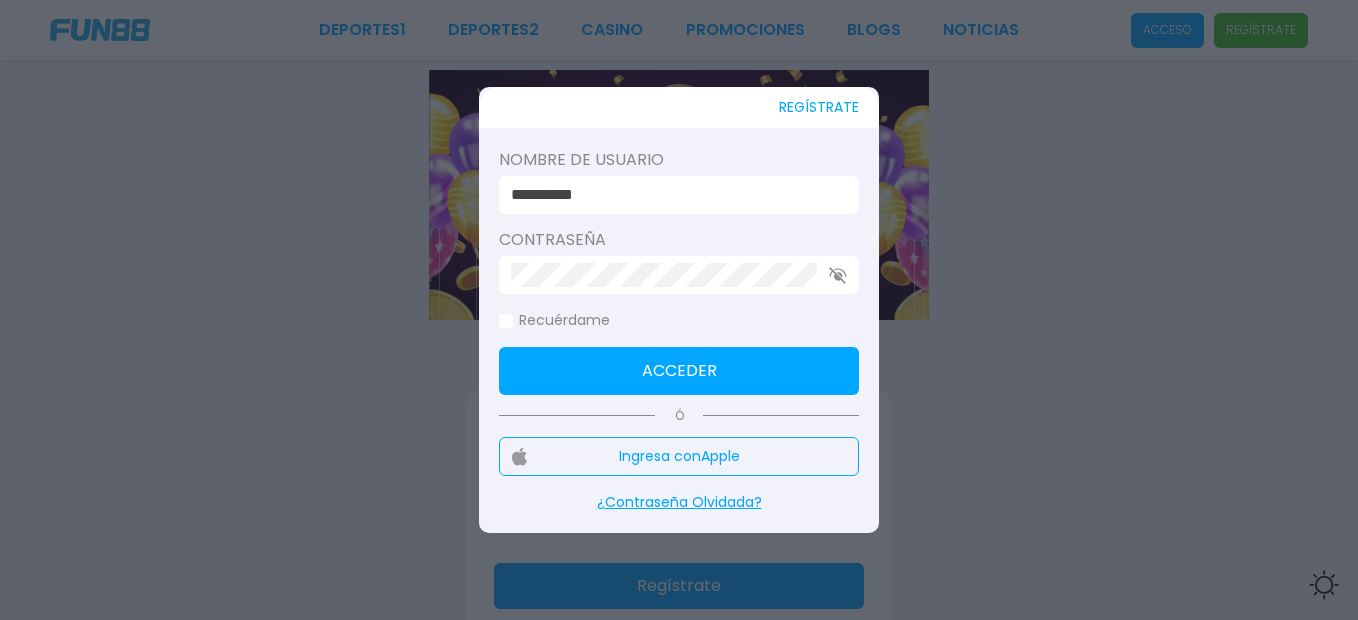 click on "**********" at bounding box center (679, 195) 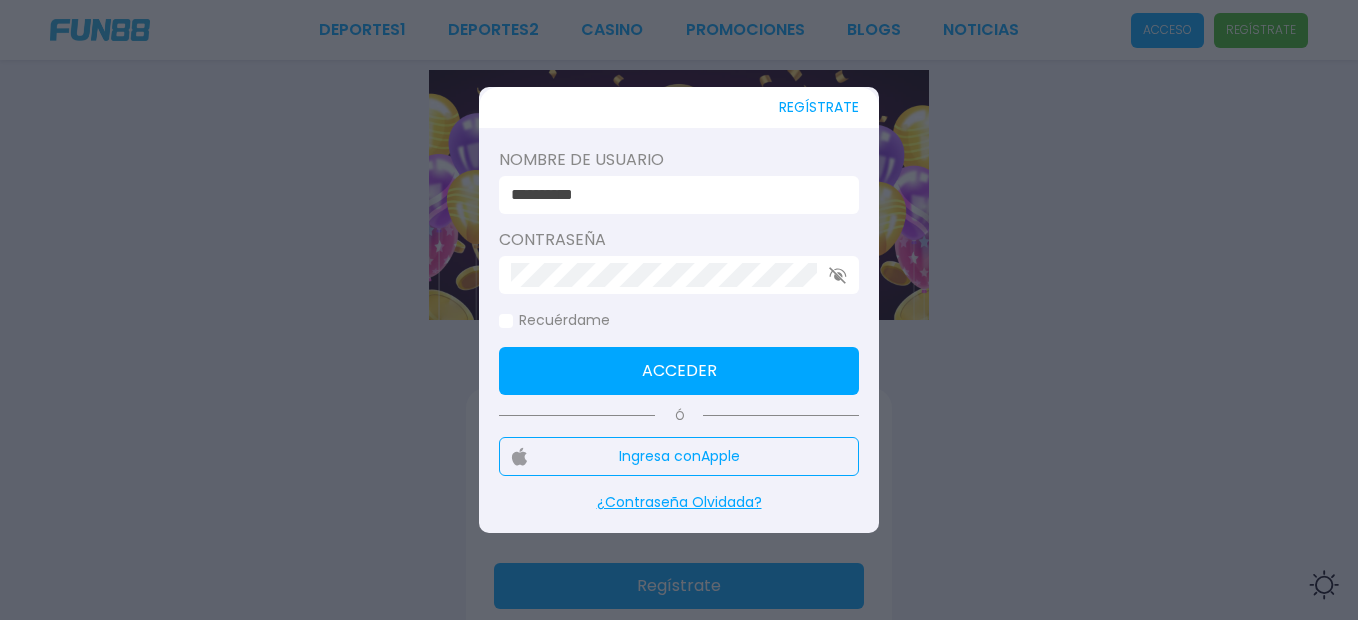 click on "**********" at bounding box center (679, 195) 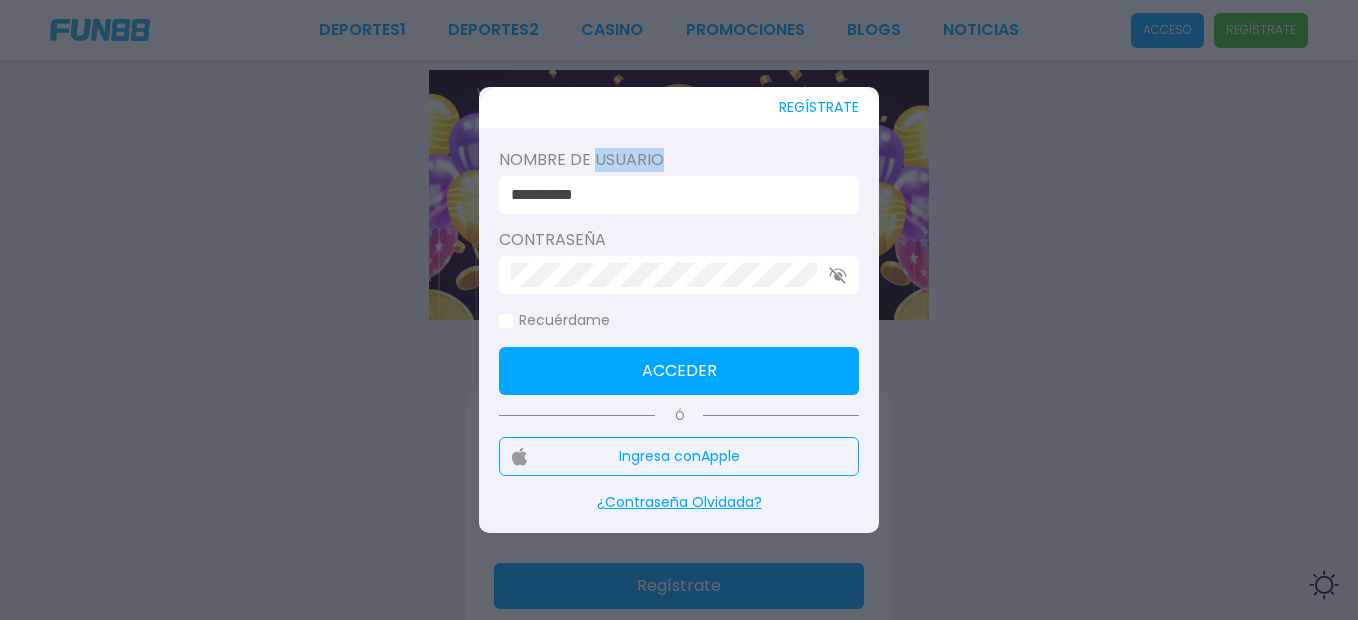 click on "**********" at bounding box center (679, 195) 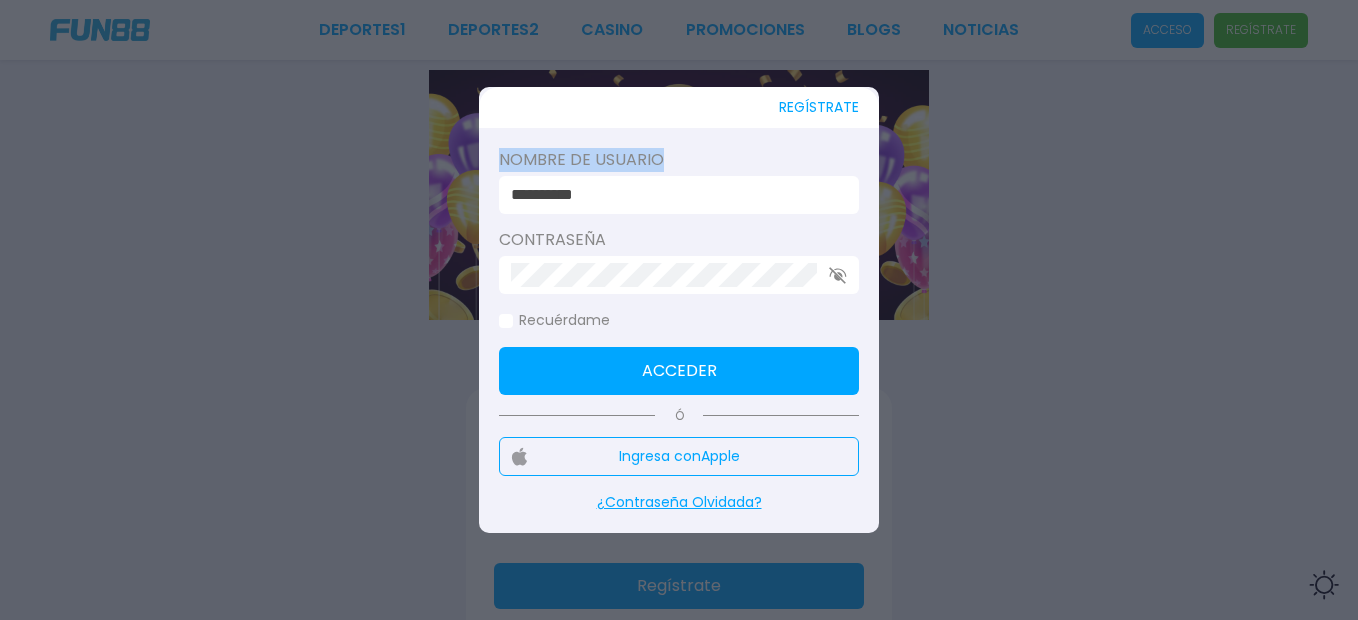 click on "**********" at bounding box center [679, 195] 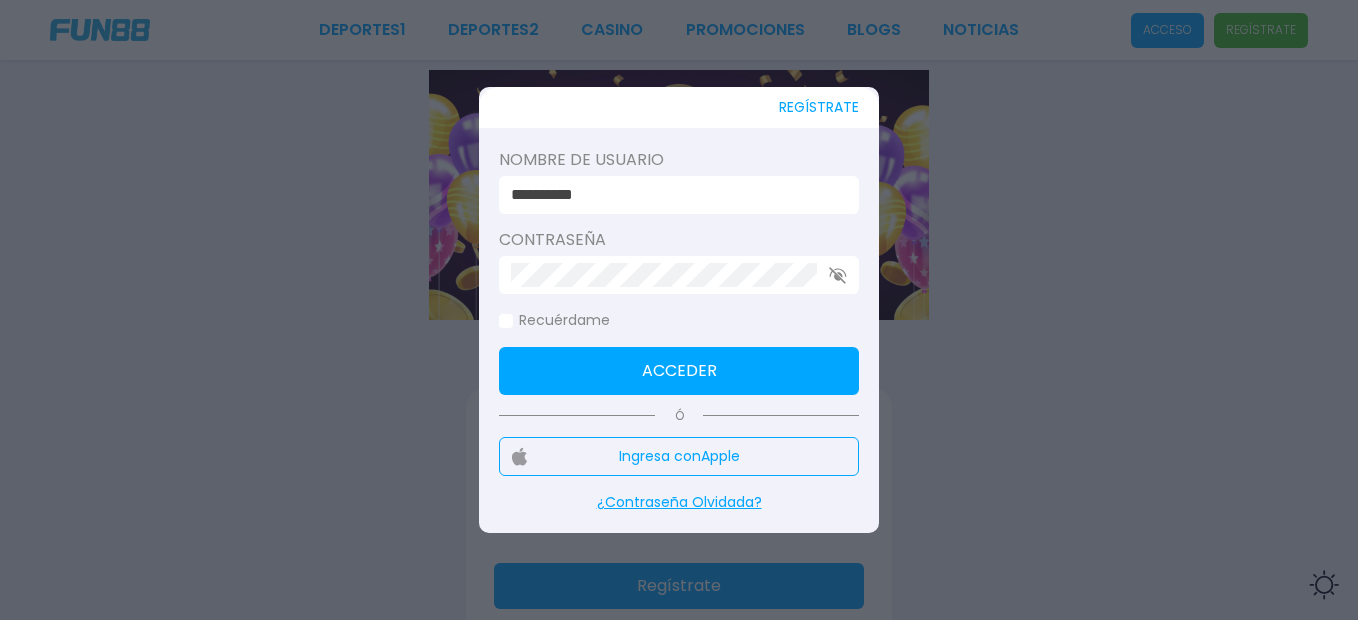 drag, startPoint x: 510, startPoint y: 194, endPoint x: 543, endPoint y: 186, distance: 33.955853 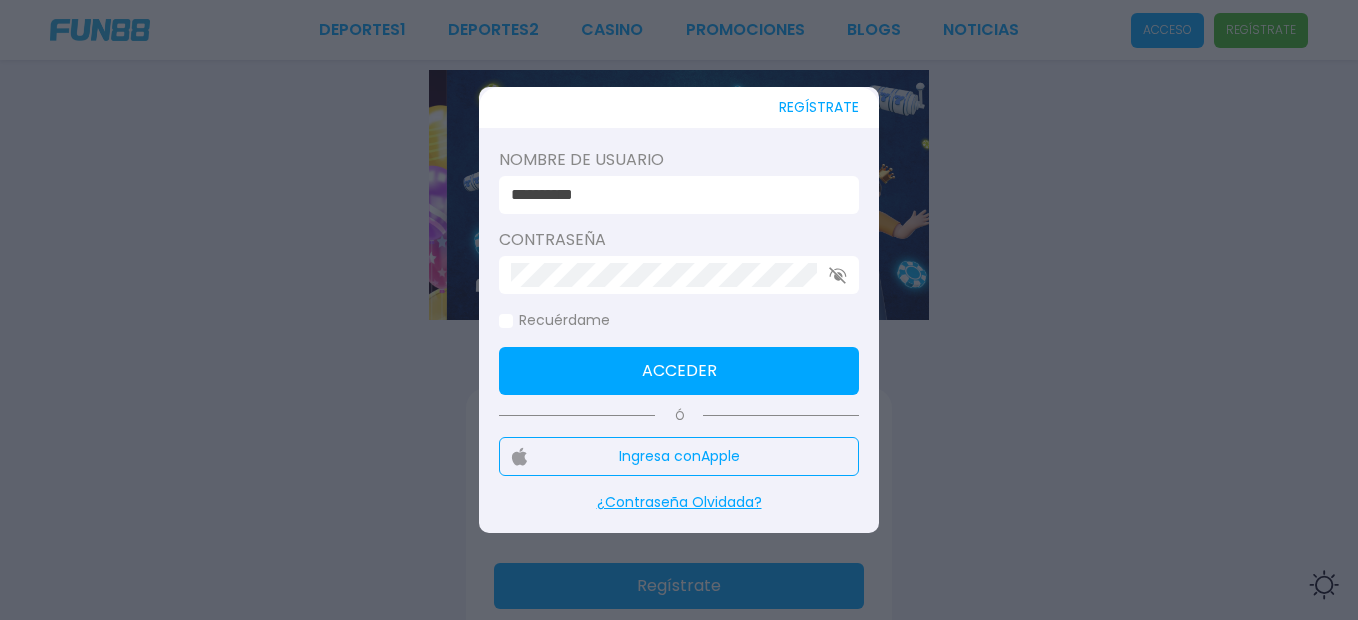click on "**********" at bounding box center [673, 195] 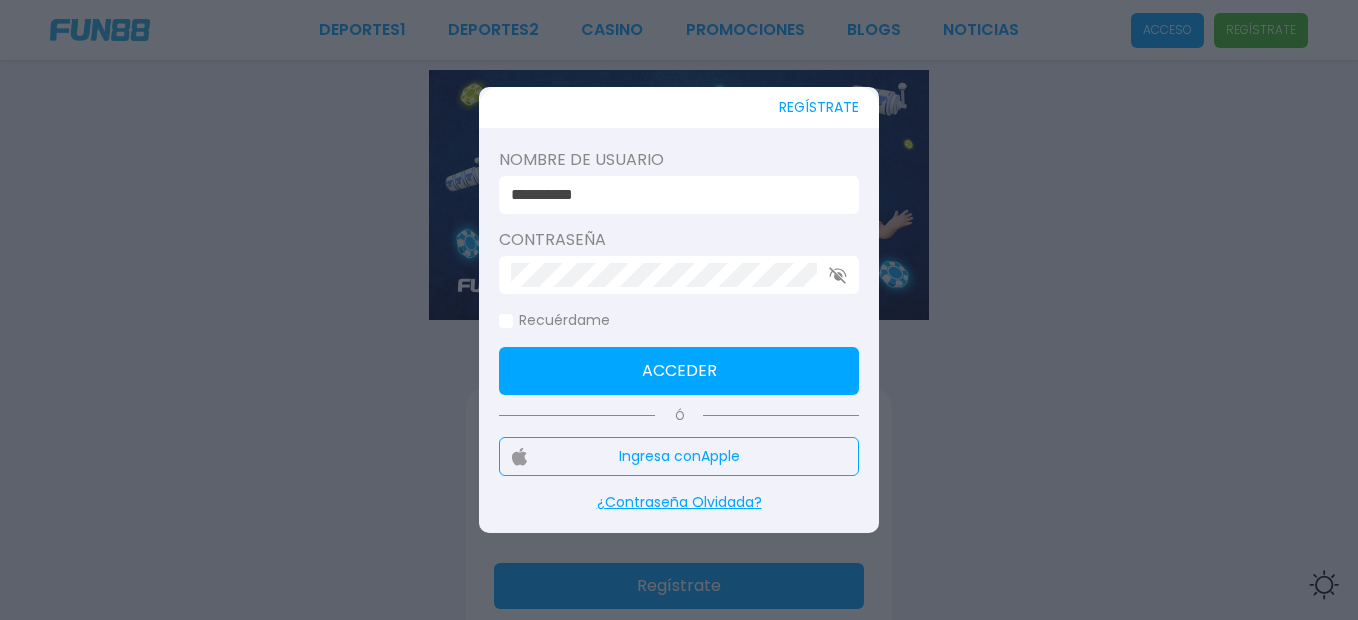 click on "**********" at bounding box center (673, 195) 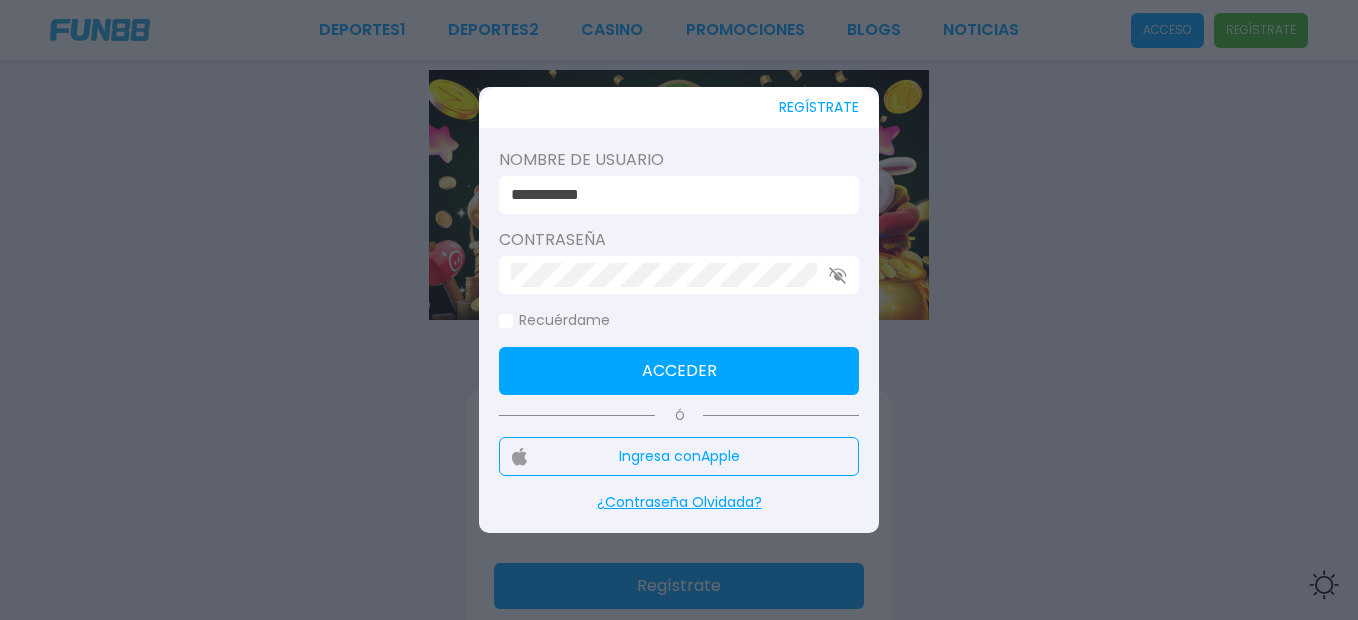 type on "**********" 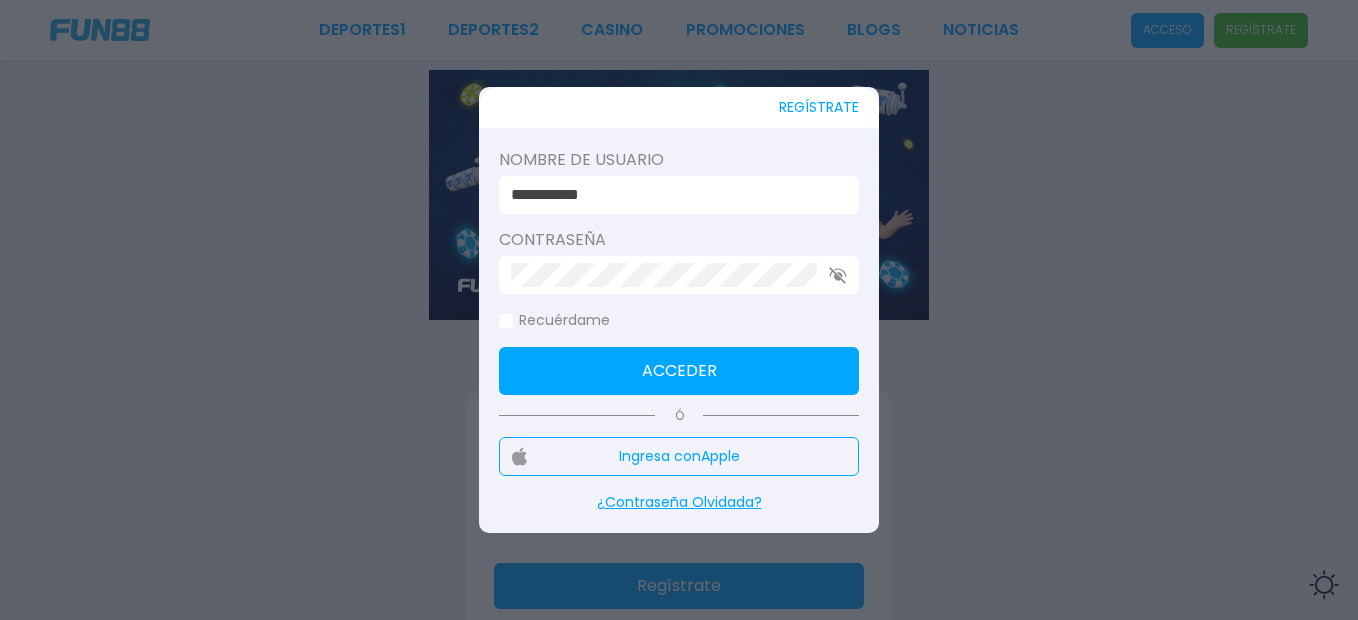 click at bounding box center (679, 275) 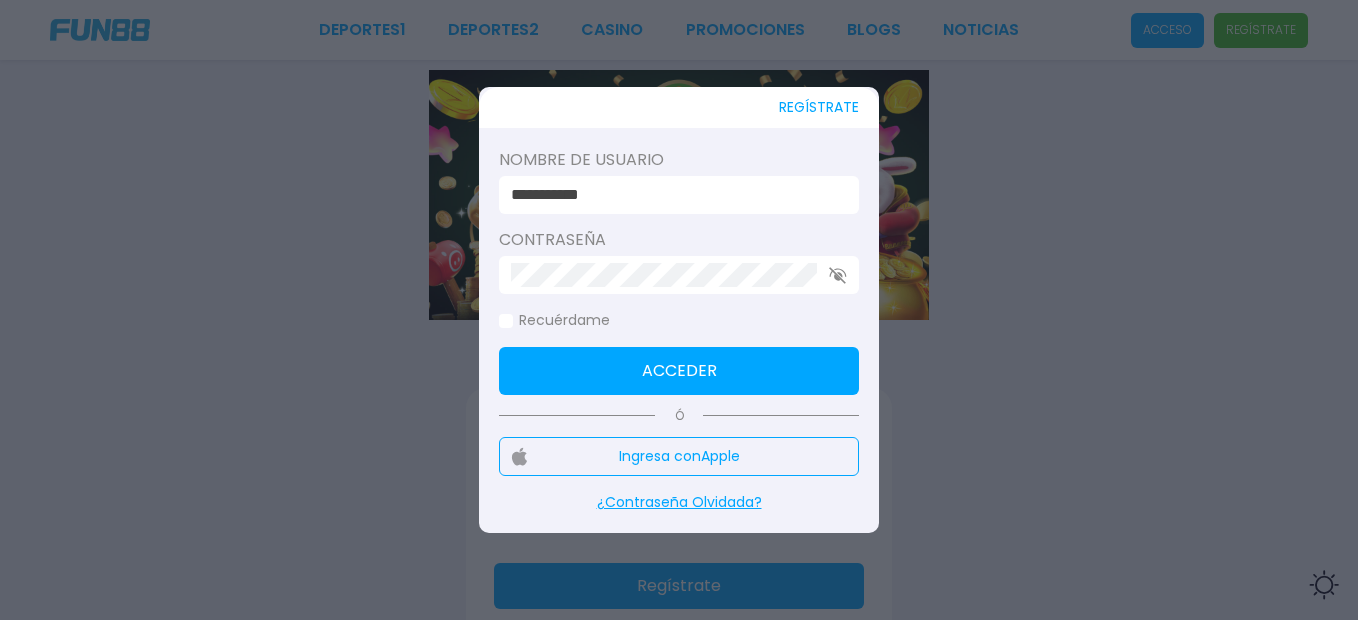 click on "Nombre de usuario" at bounding box center (679, 160) 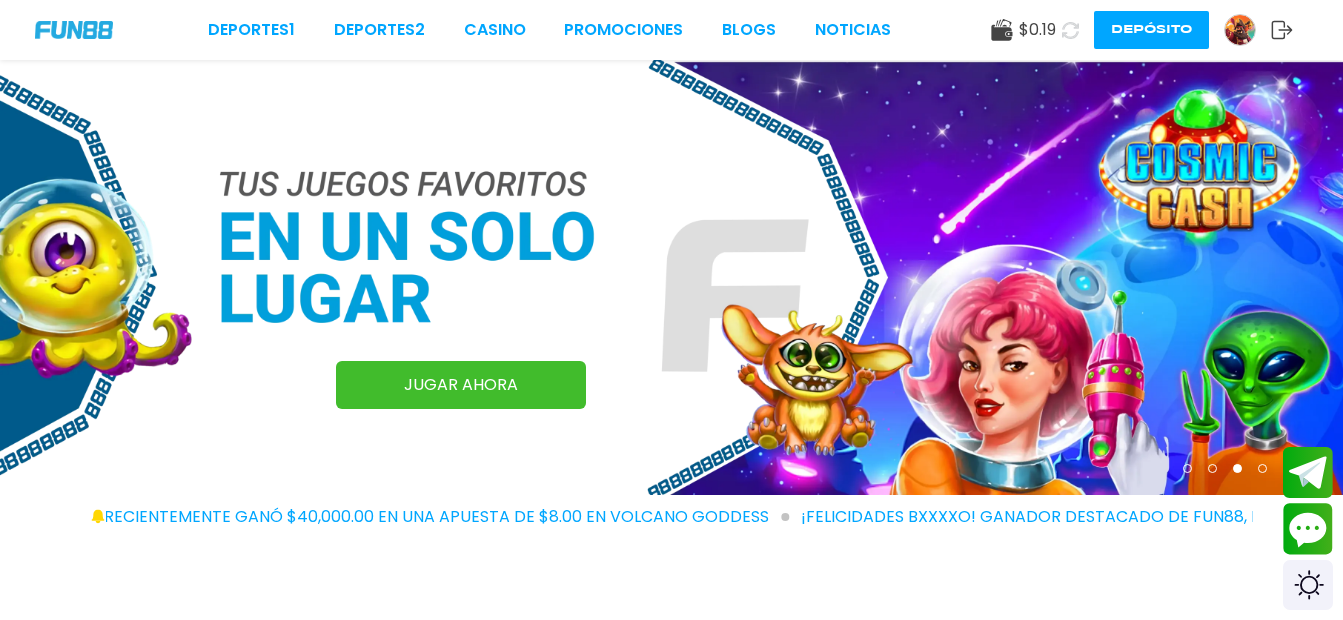 click on "Deportes  1 Deportes  2 CASINO Promociones BLOGS NOTICIAS $ 0.19 Depósito" at bounding box center [671, 30] 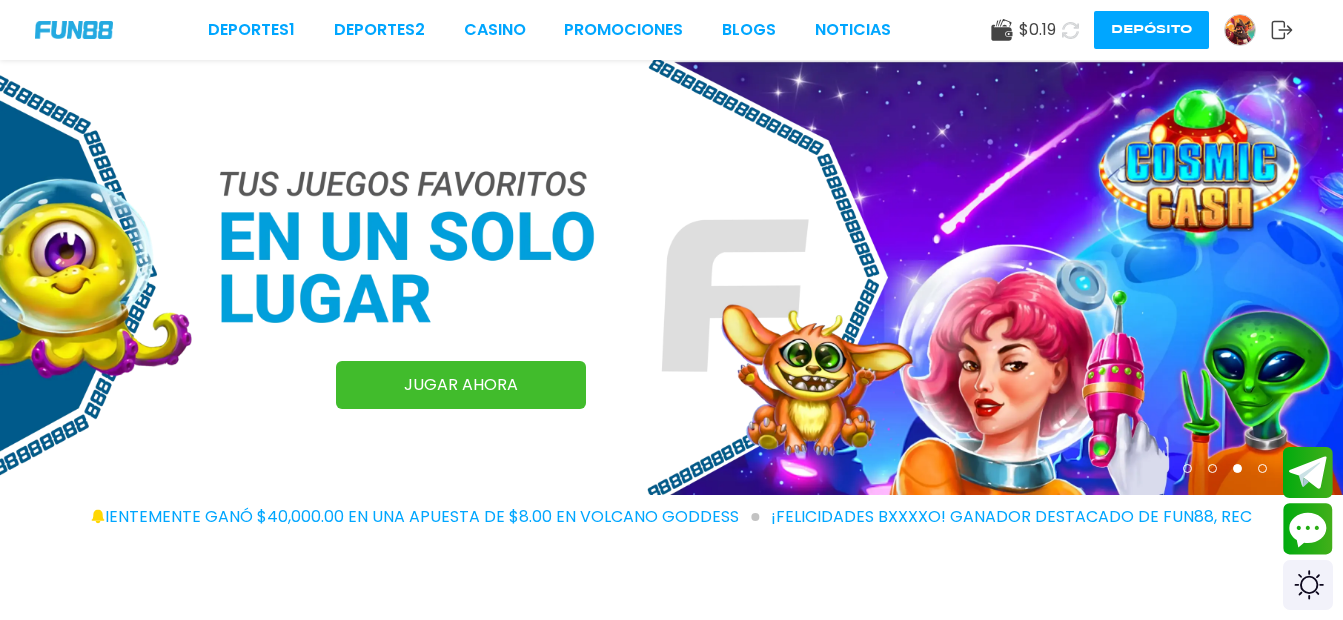 click 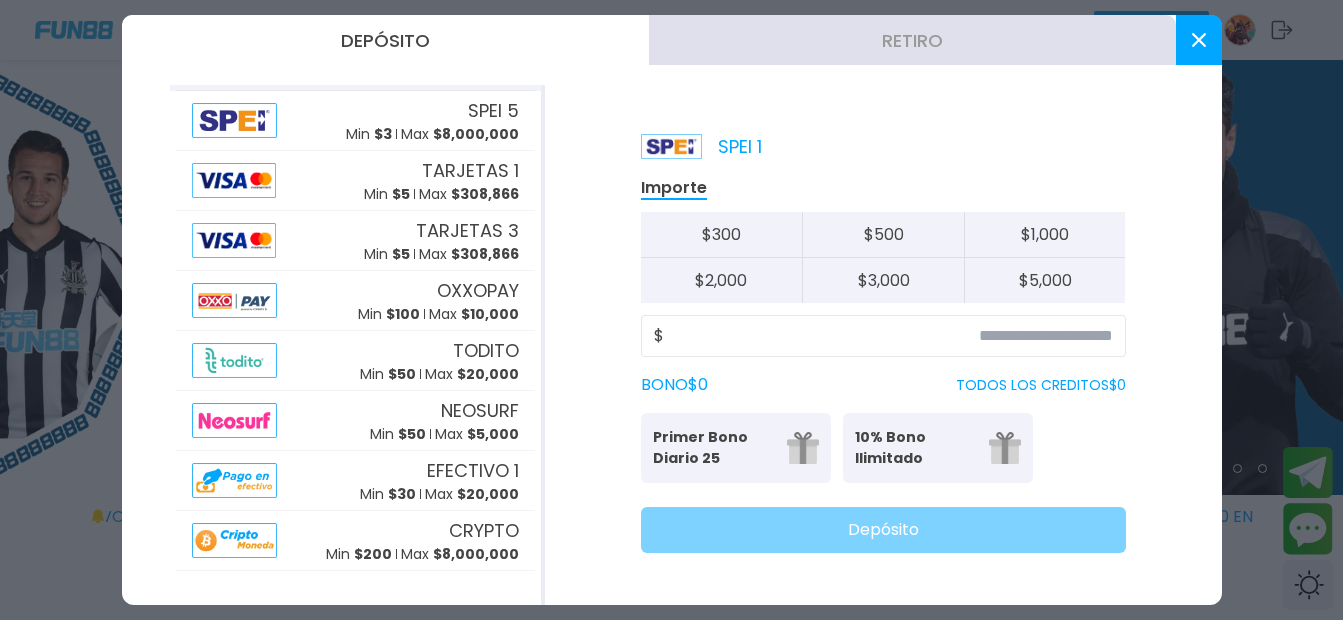 scroll, scrollTop: 116, scrollLeft: 0, axis: vertical 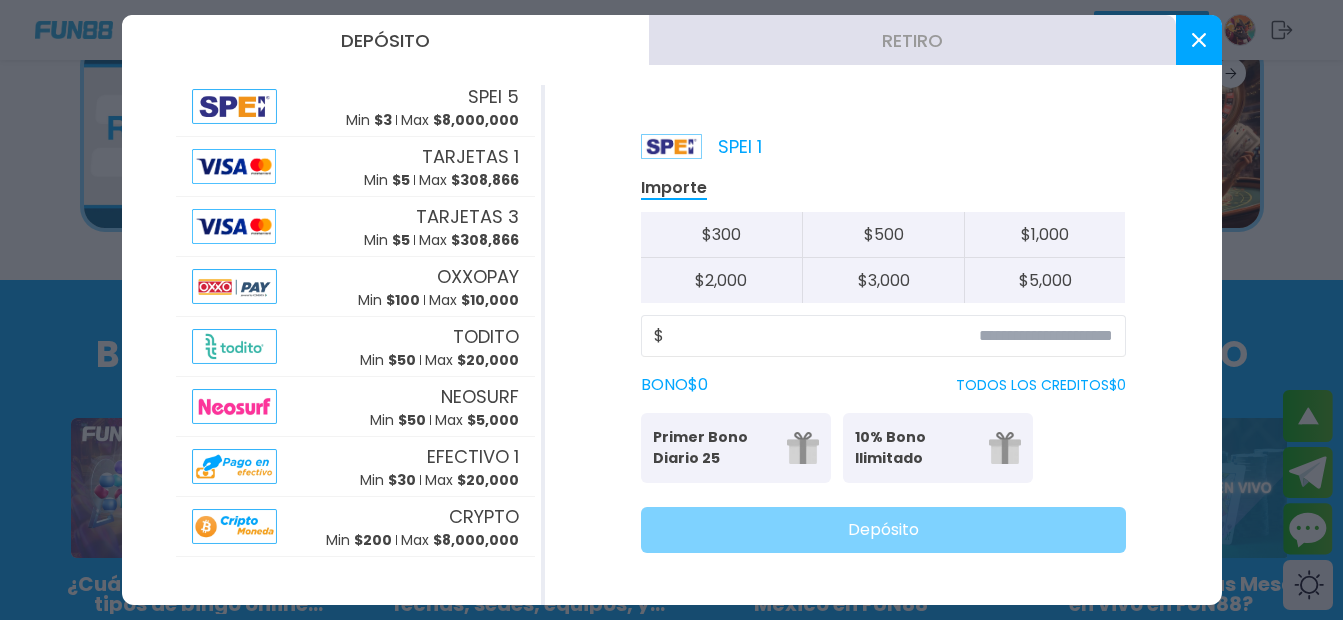 click 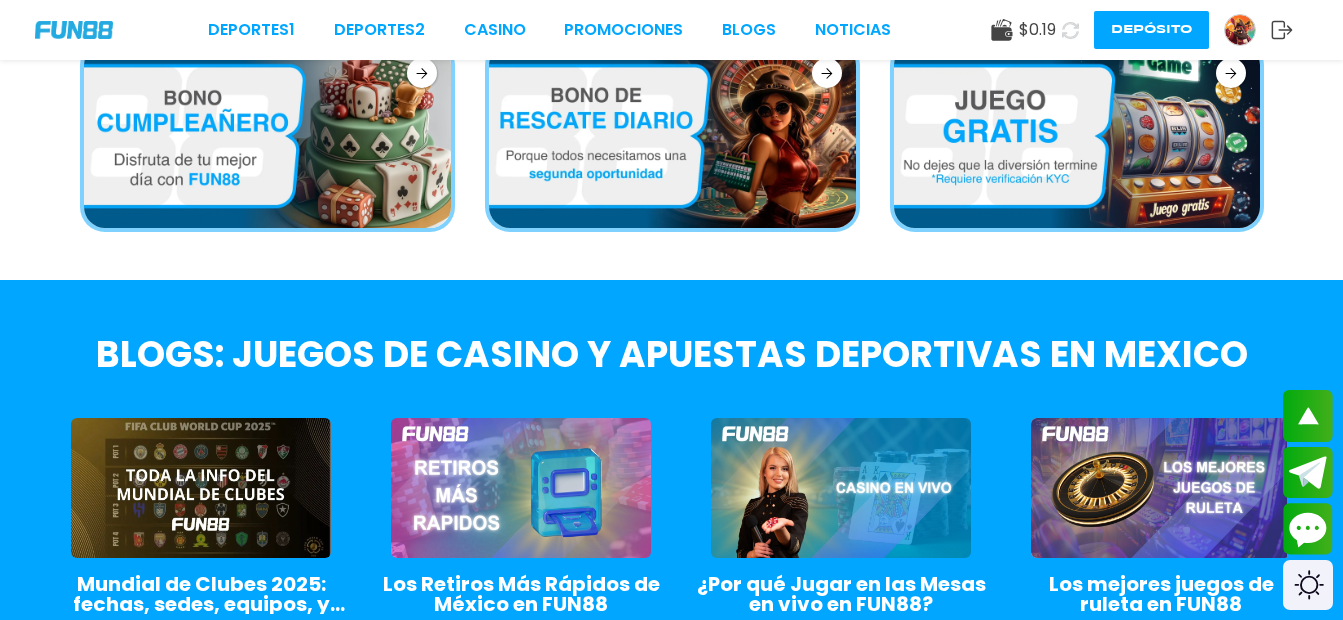click on "Deportes  1 Deportes  2 CASINO Promociones BLOGS NOTICIAS $ 0.19 Depósito" at bounding box center (671, 30) 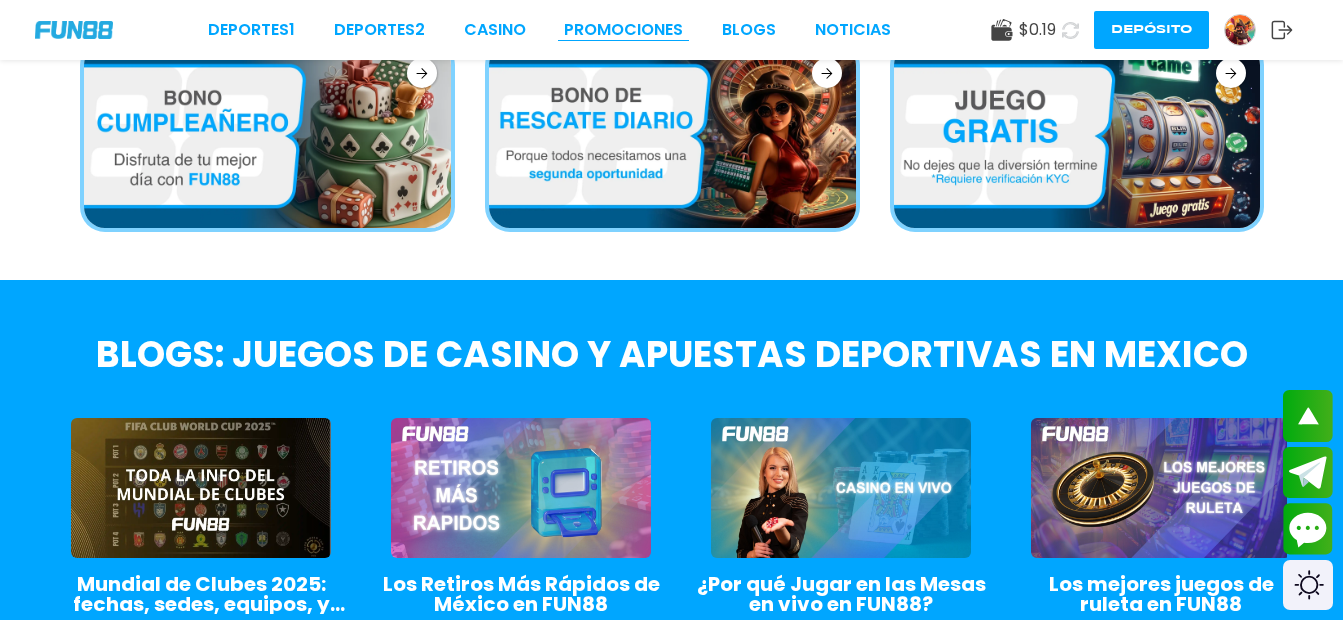 click on "Promociones" at bounding box center [623, 30] 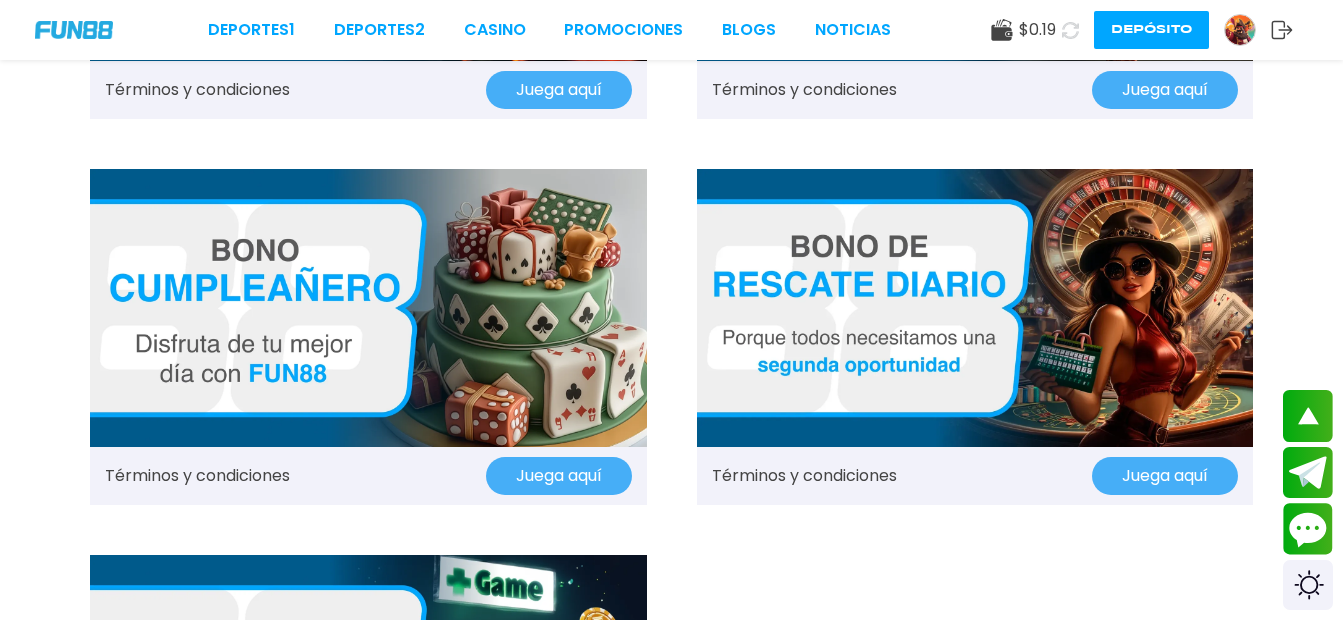 scroll, scrollTop: 2200, scrollLeft: 0, axis: vertical 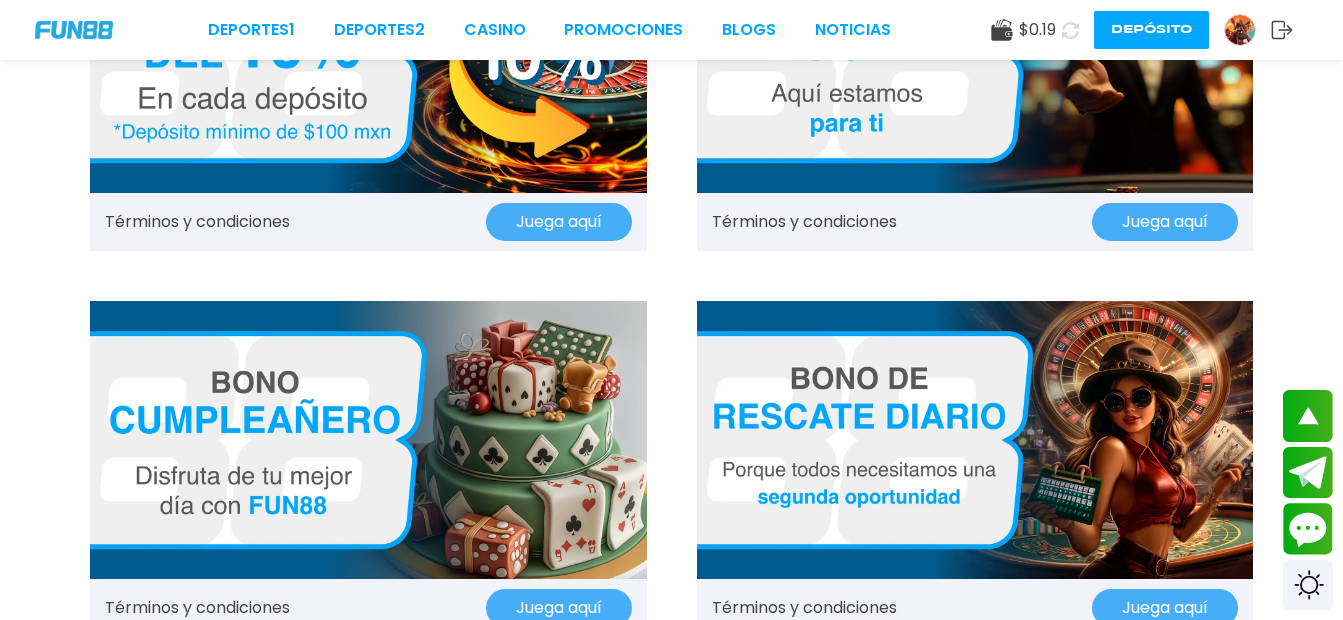 drag, startPoint x: 1352, startPoint y: 155, endPoint x: 1316, endPoint y: 141, distance: 38.626415 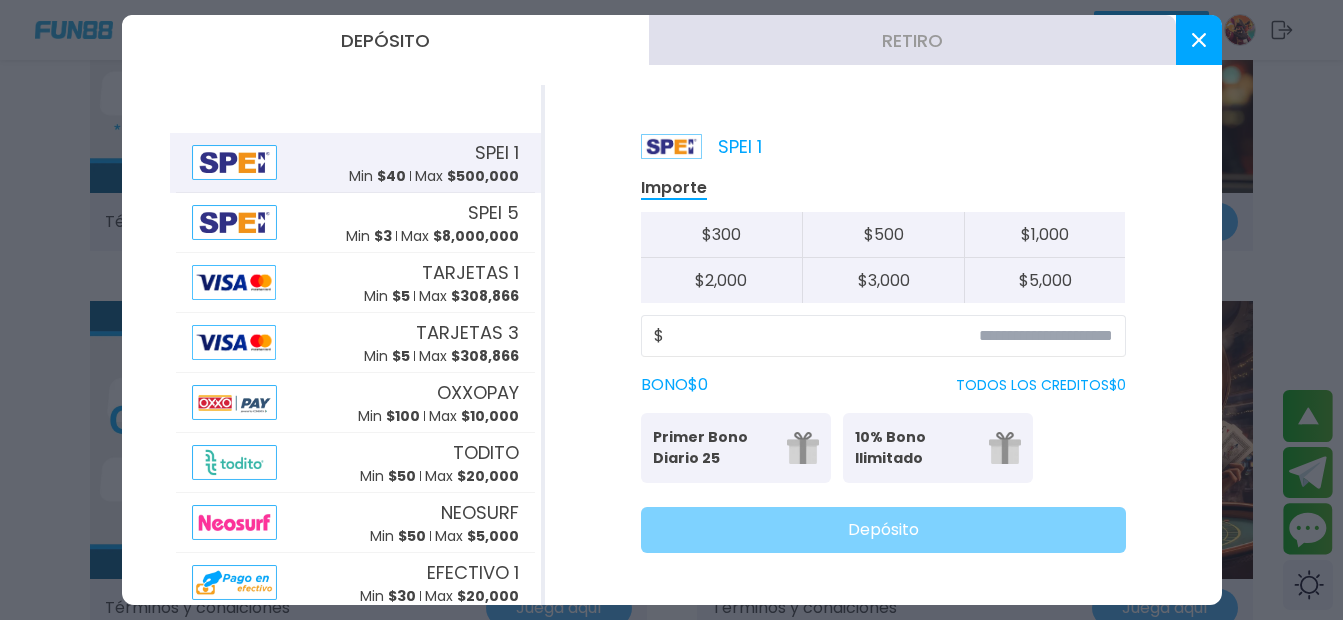 click at bounding box center [1199, 40] 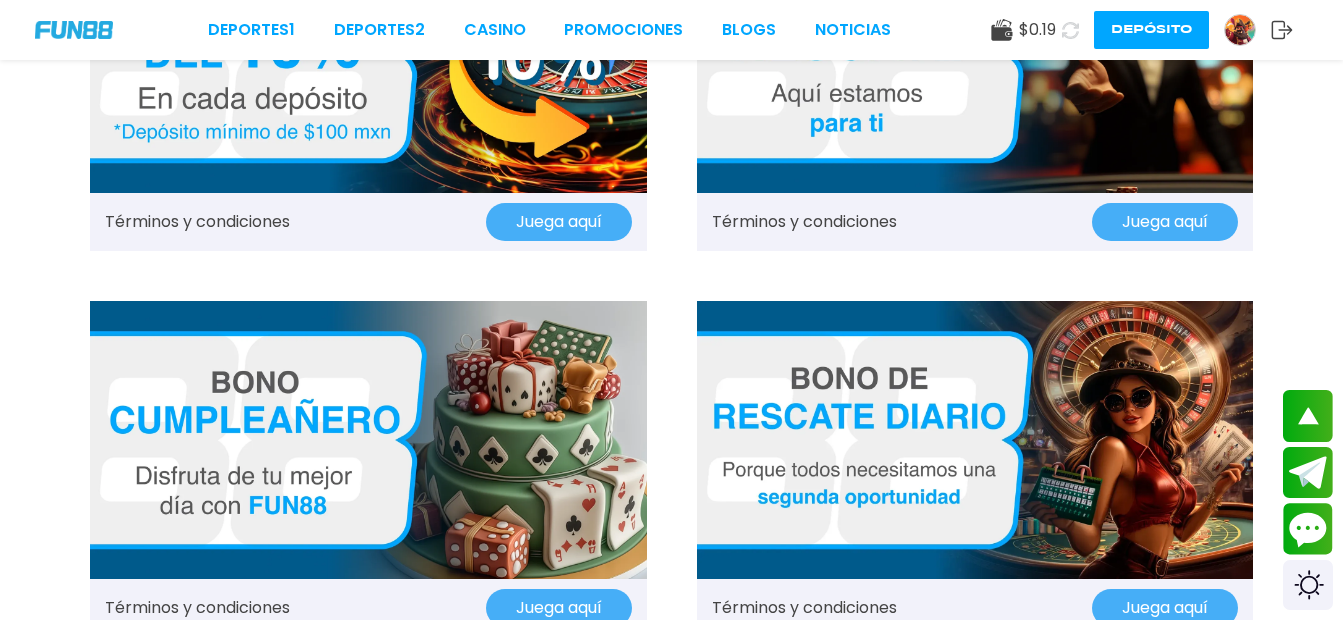 click on "$ 0.19 Depósito" at bounding box center (1142, 30) 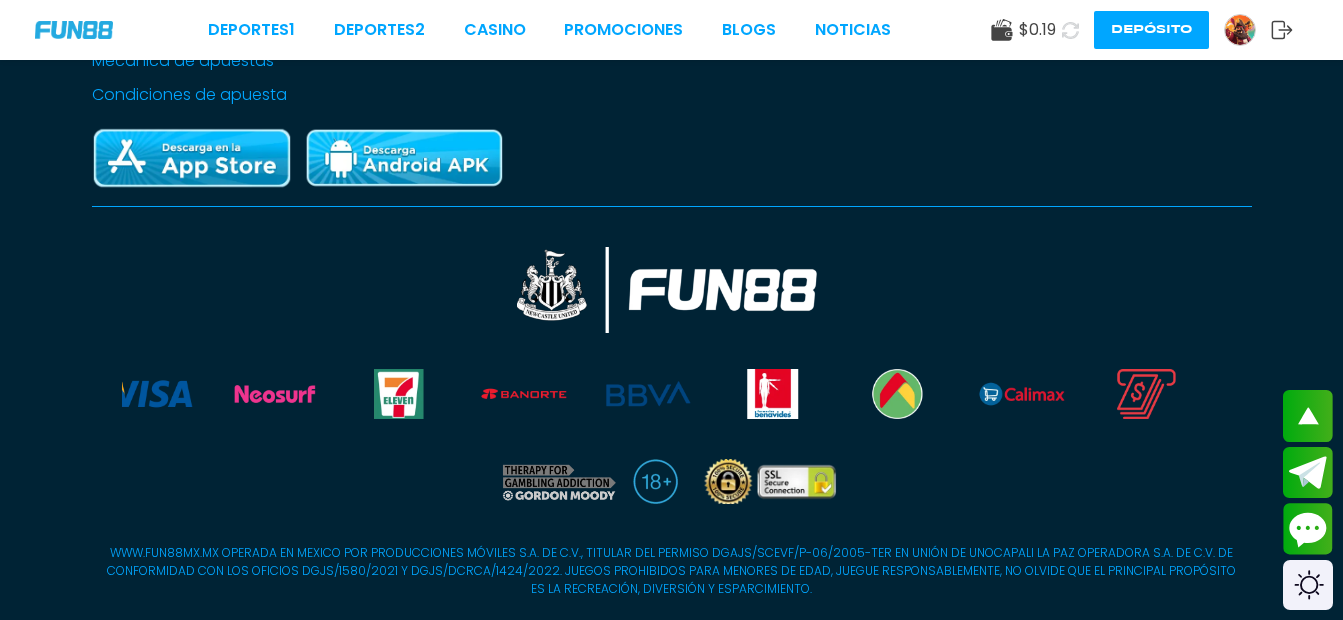 scroll, scrollTop: 0, scrollLeft: 0, axis: both 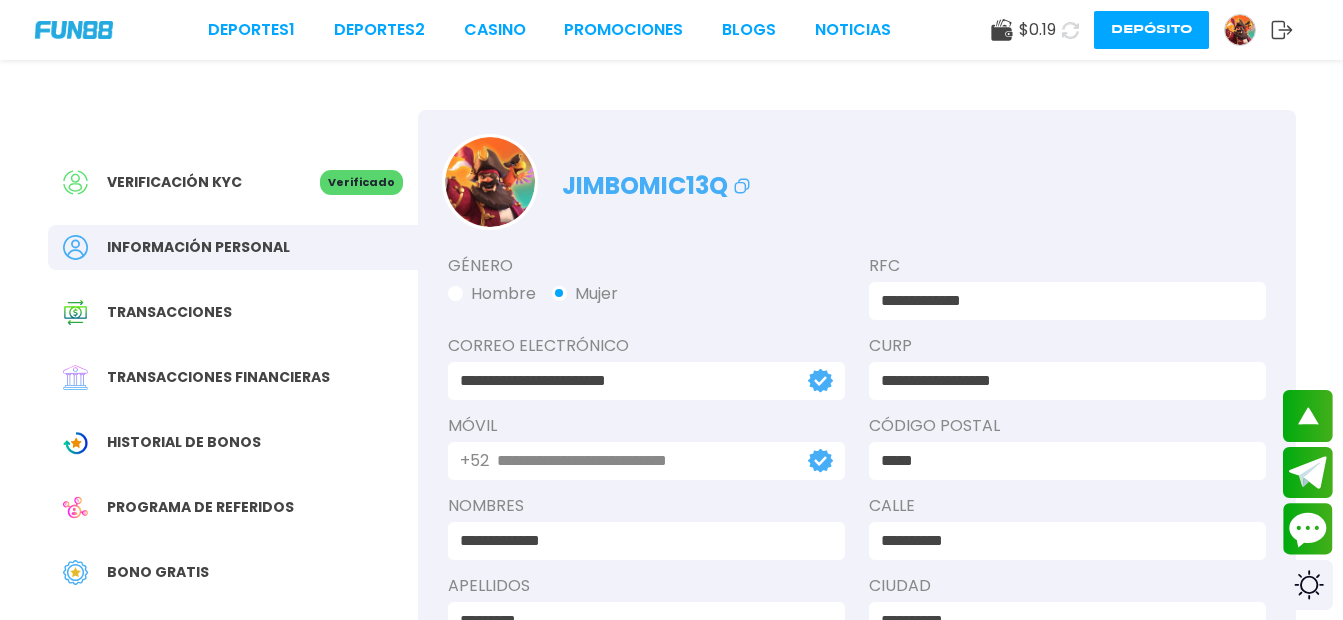 click on "Bono Gratis" at bounding box center (158, 572) 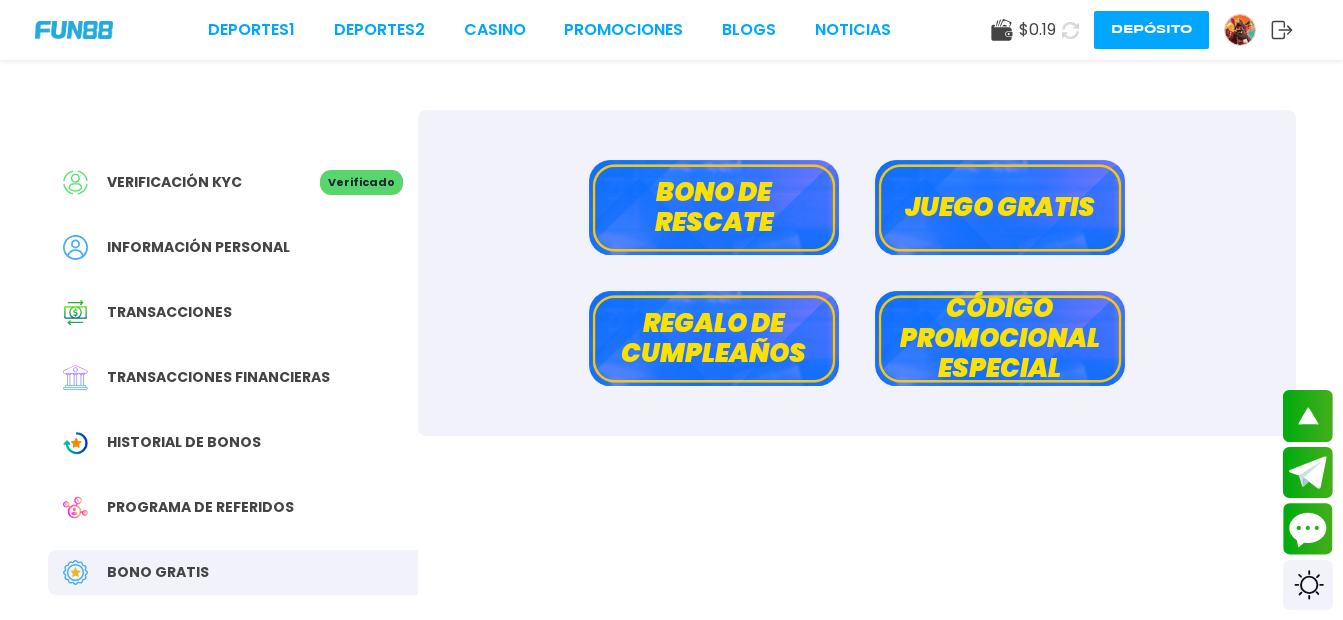 click on "Juego gratis" at bounding box center [1000, 207] 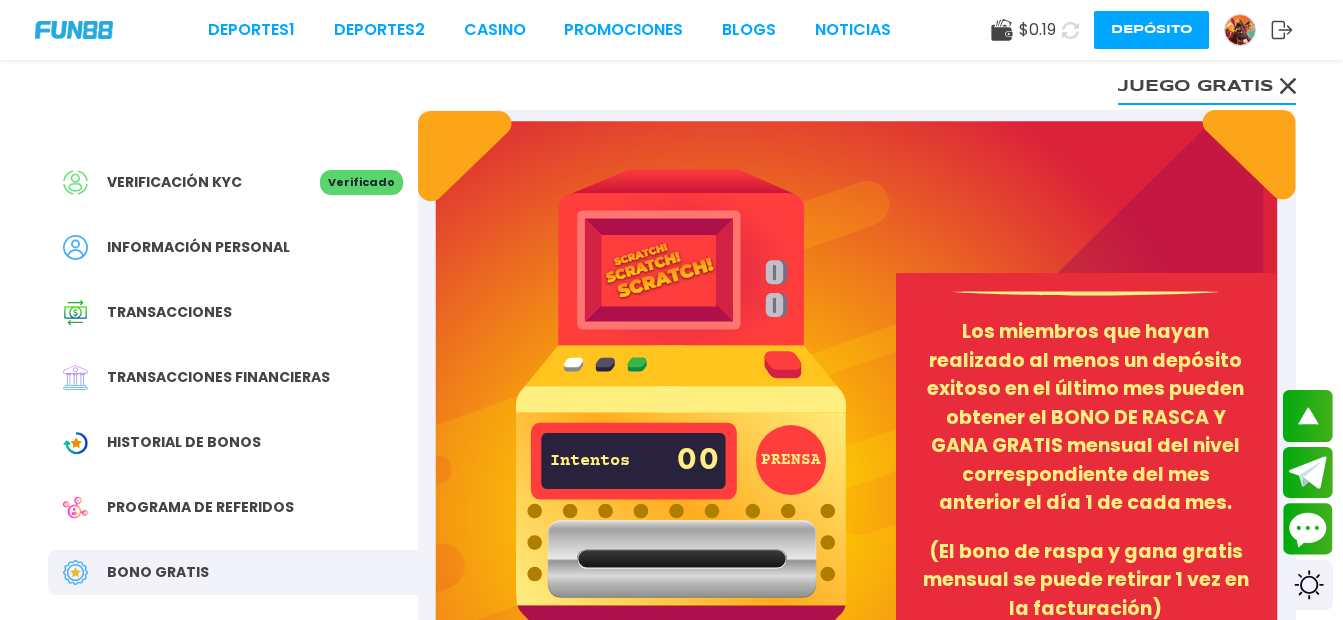 click on "Intentos 00" at bounding box center [635, 461] 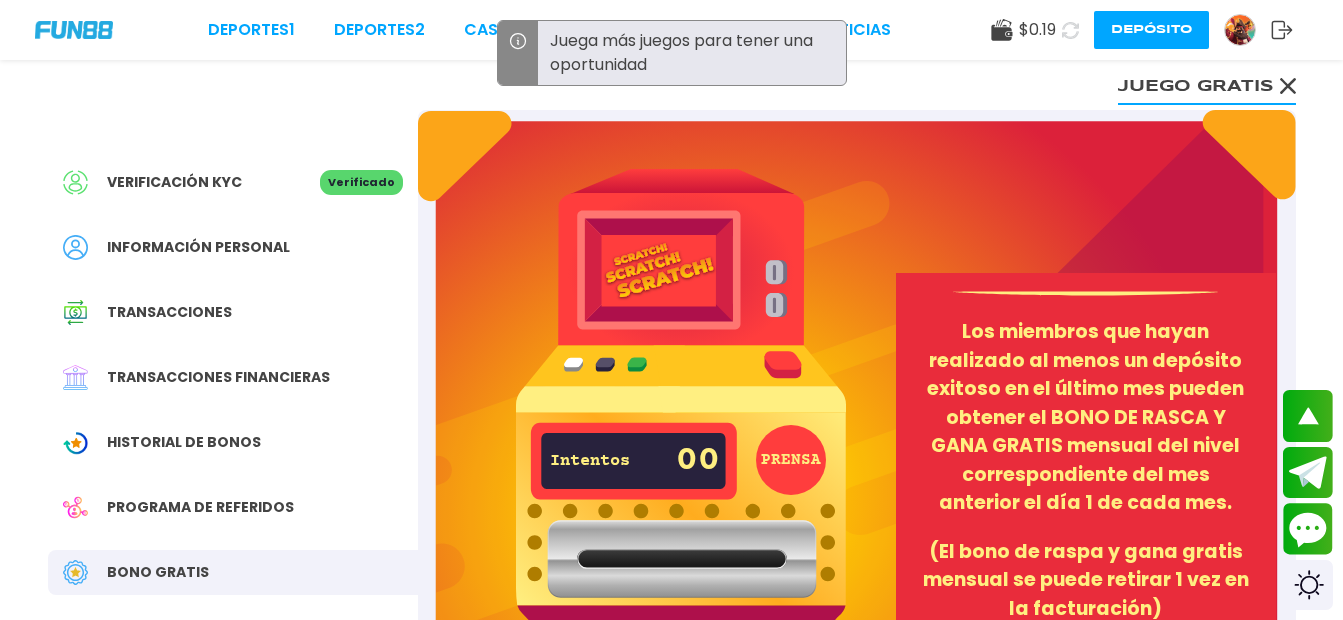 click on "PRENSA" at bounding box center [791, 460] 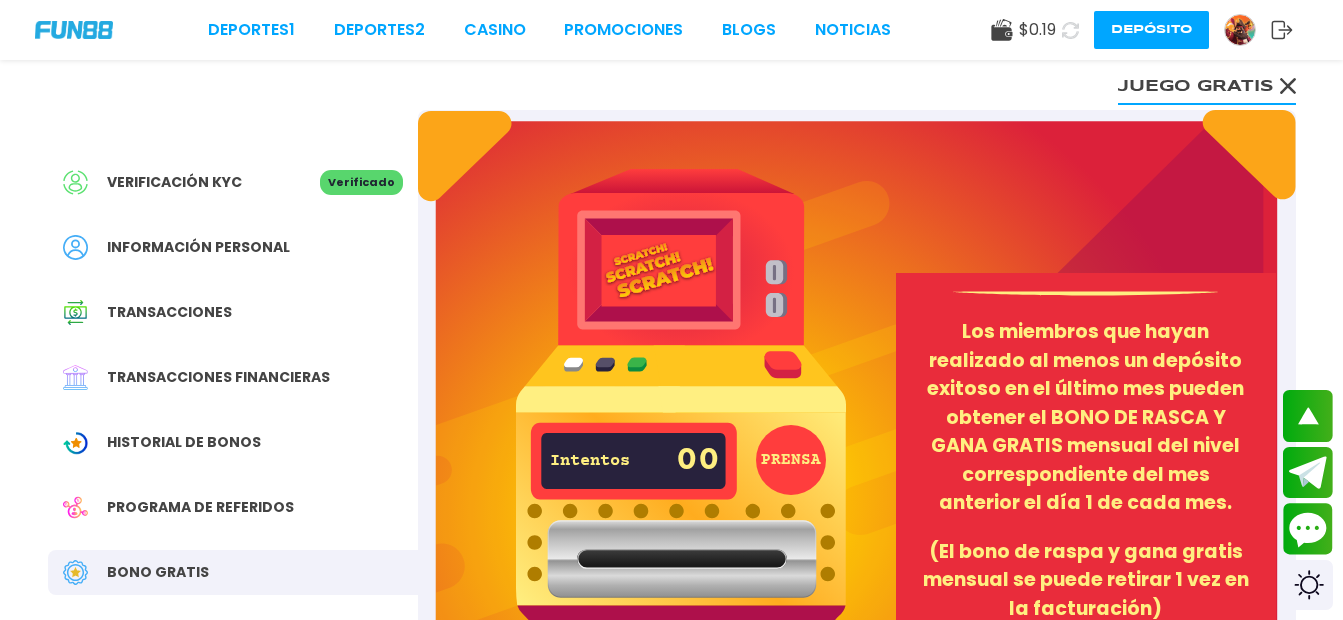 click at bounding box center (681, 436) 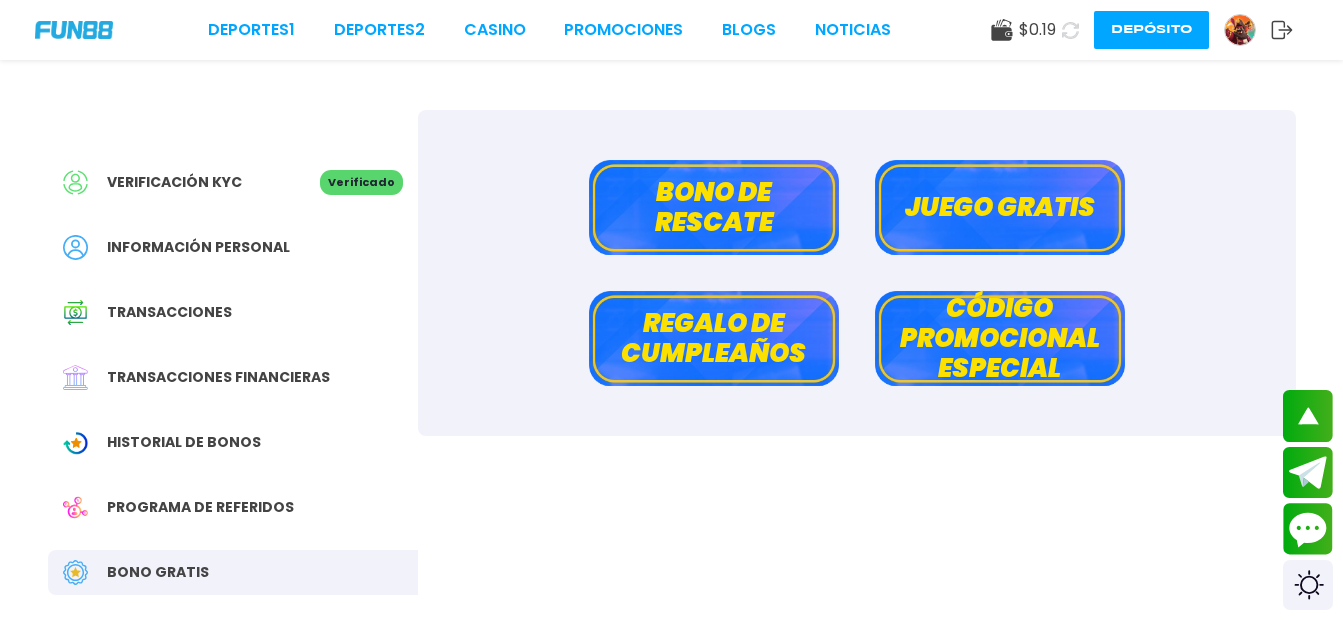click on "Código promocional especial" at bounding box center [1000, 338] 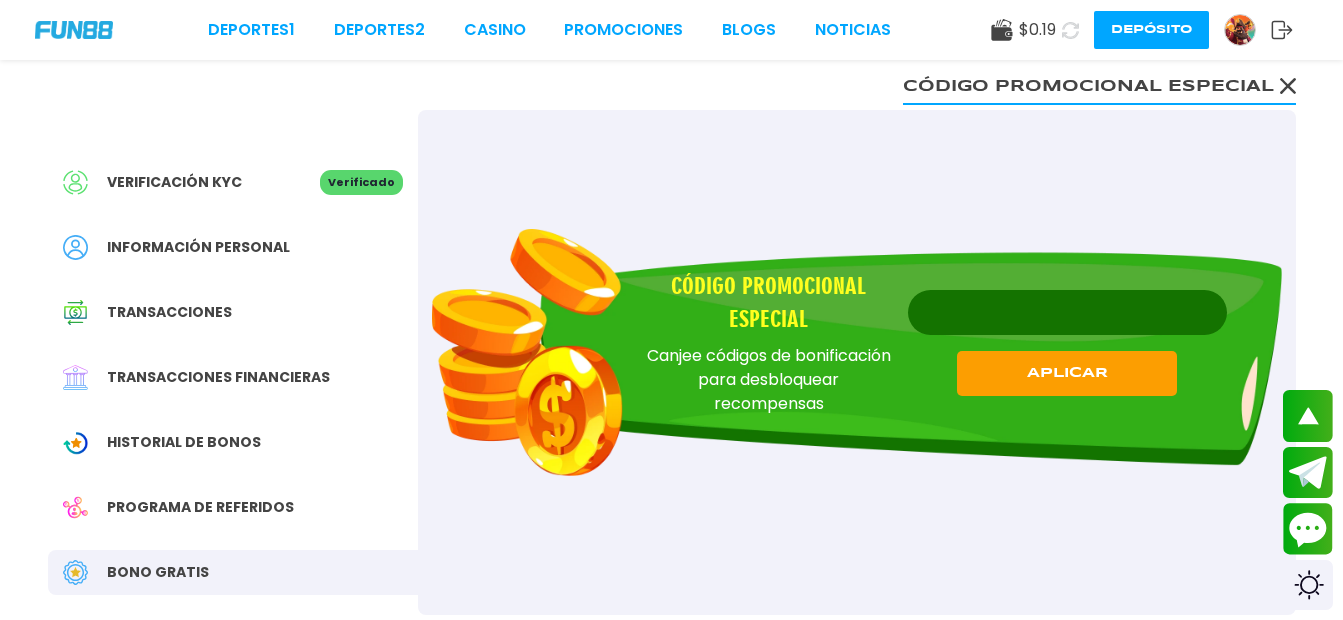 click on "Bono Gratis" at bounding box center (233, 572) 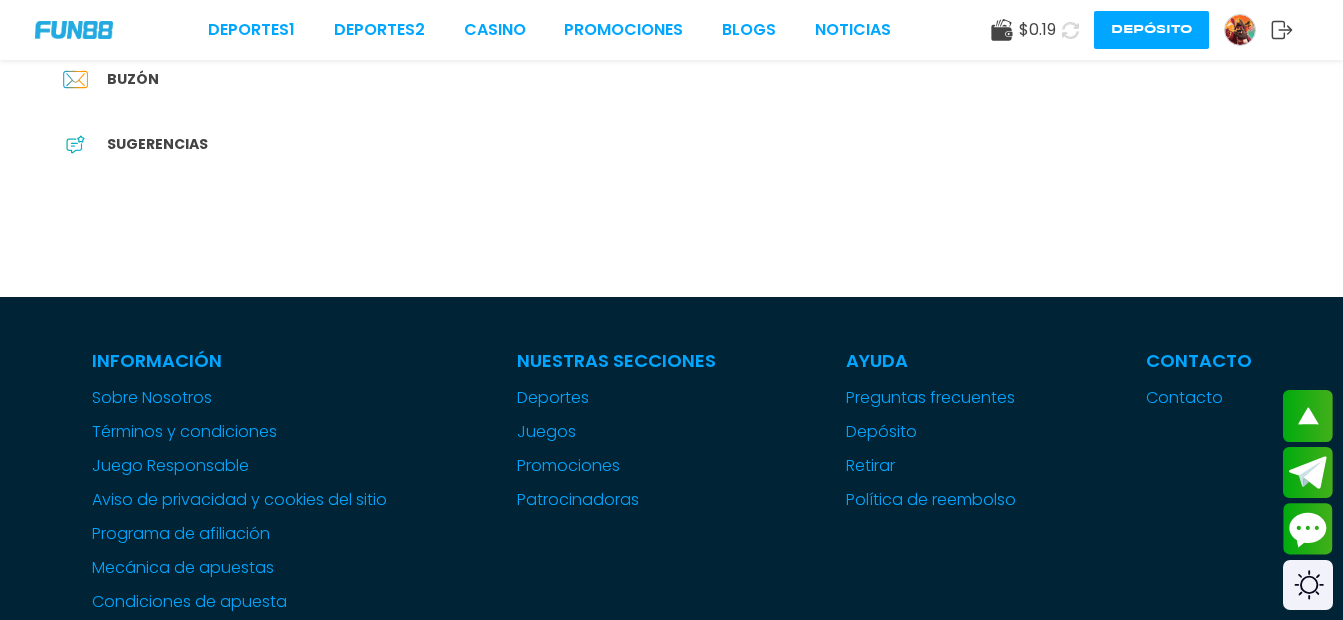 scroll, scrollTop: 377, scrollLeft: 0, axis: vertical 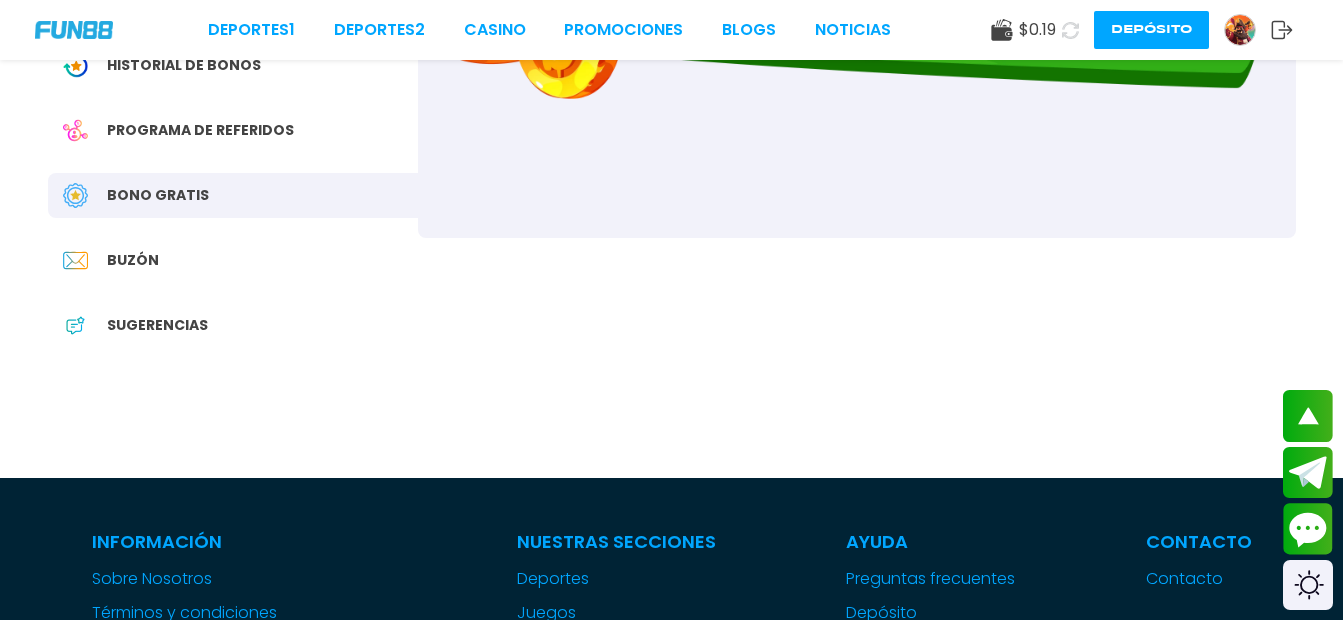 click on "Programa de referidos" at bounding box center (233, 130) 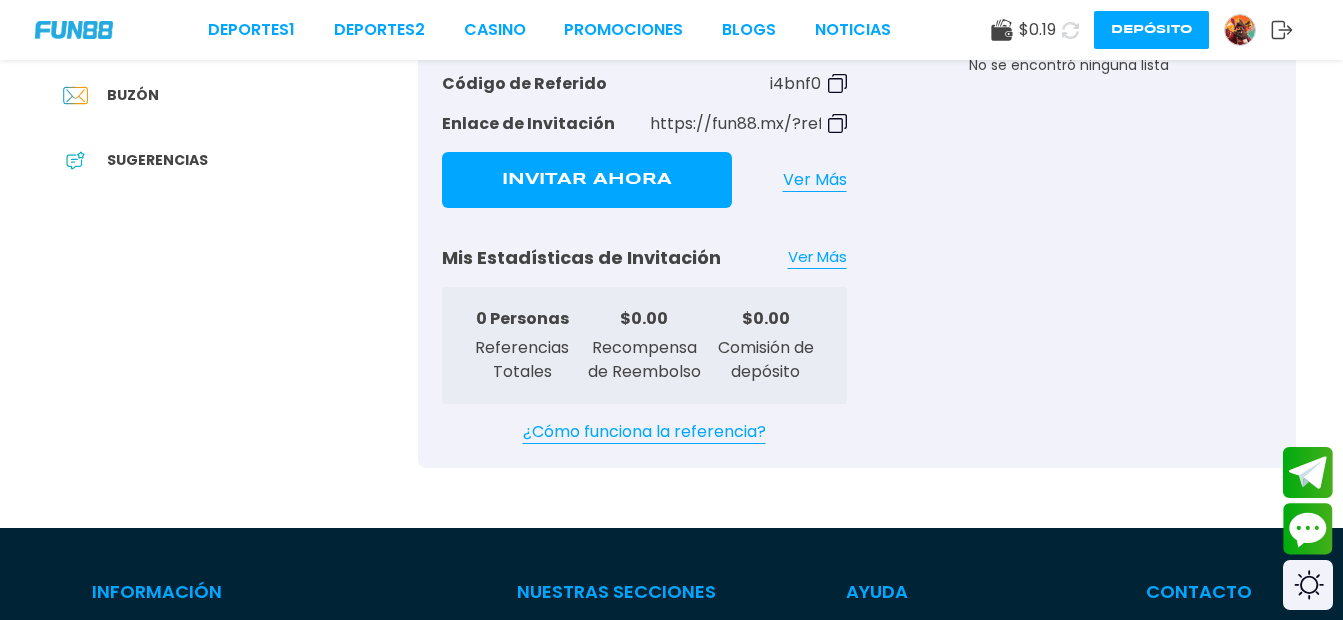 scroll, scrollTop: 0, scrollLeft: 0, axis: both 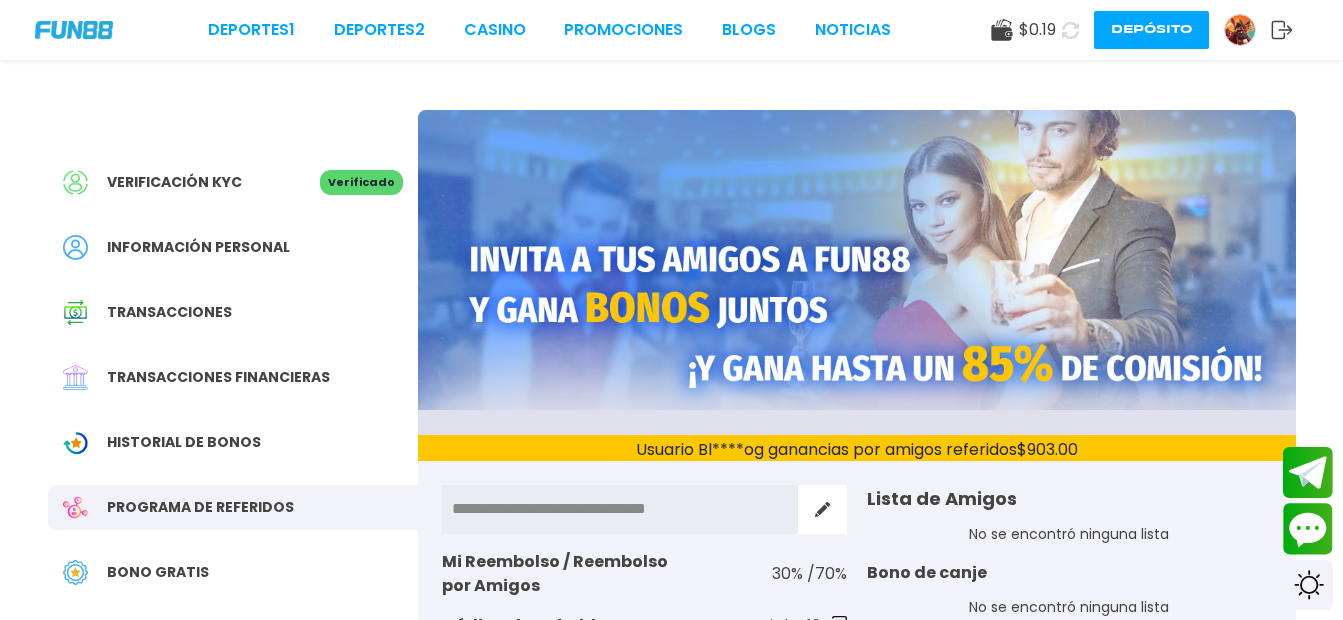 click 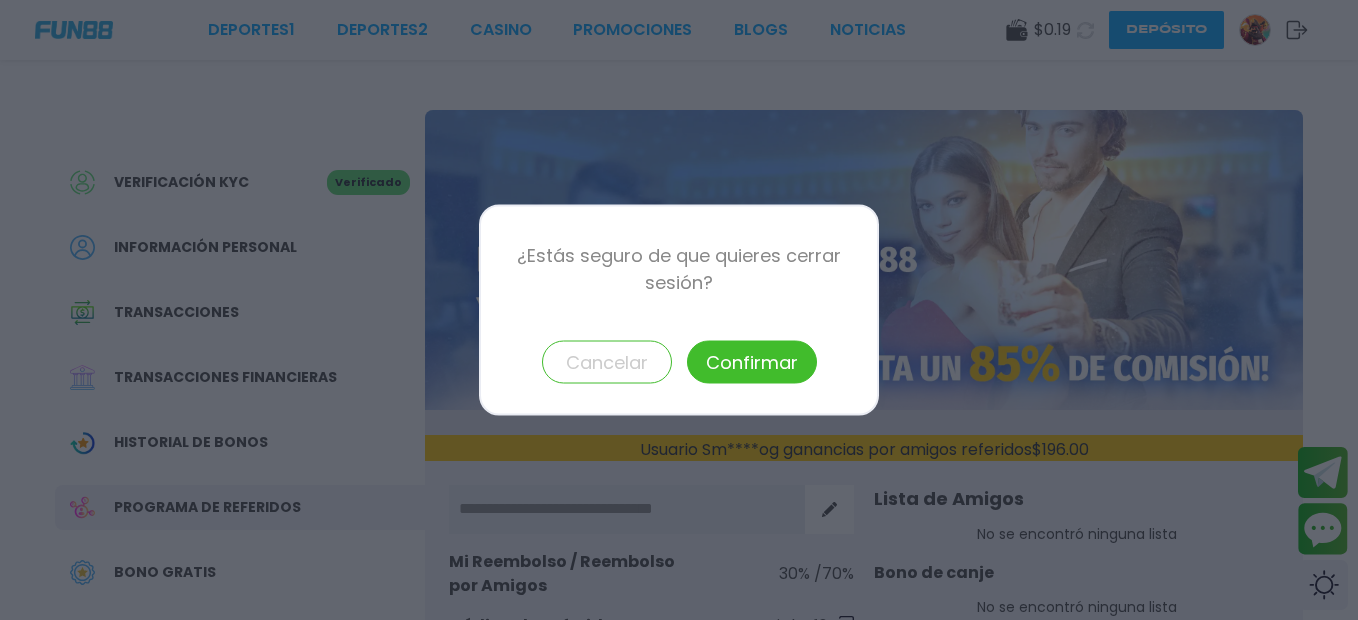 click on "Cancelar" at bounding box center (607, 362) 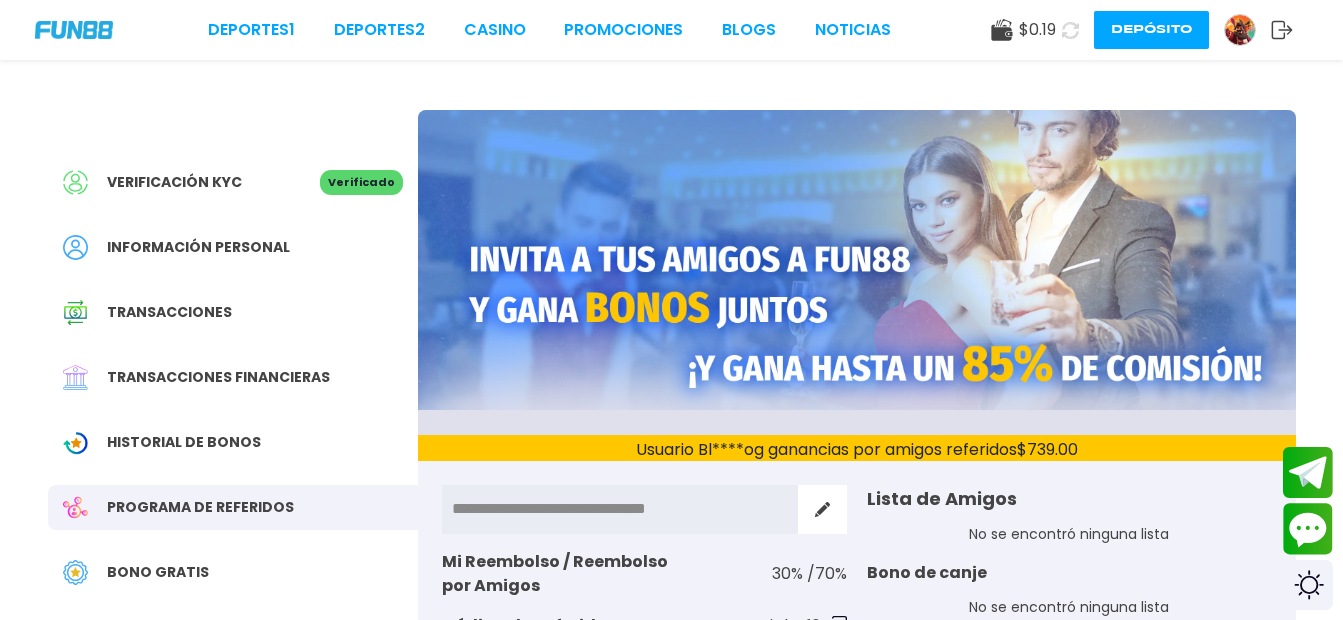 click on "Deportes  1 Deportes  2 CASINO Promociones BLOGS NOTICIAS $ 0.19 Depósito" at bounding box center (671, 30) 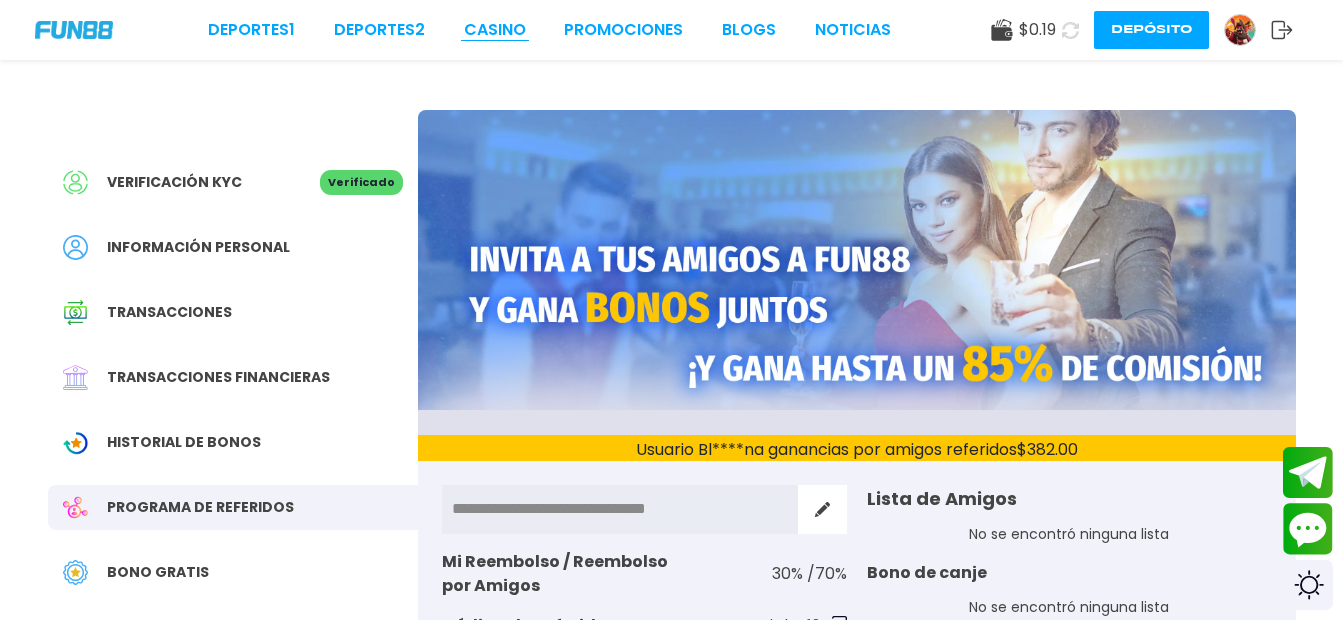 click on "CASINO" at bounding box center (495, 30) 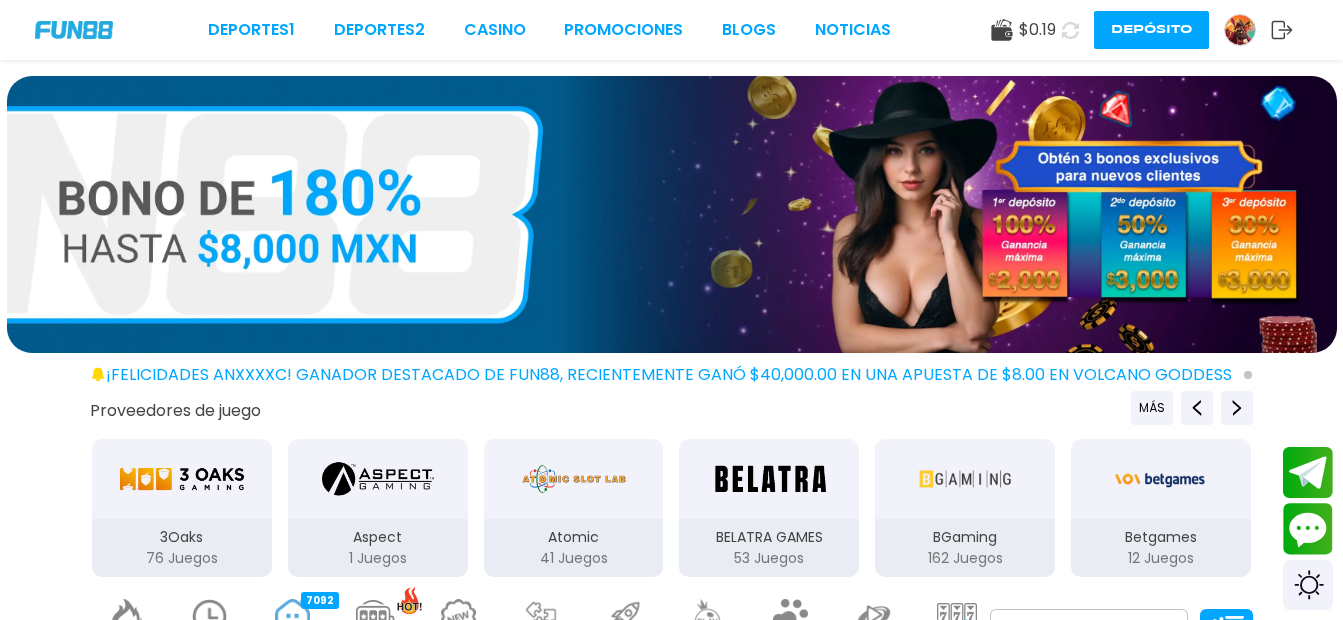 click on "¡FELICIDADES anxxxxc! GANADOR DESTACADO DE FUN88, RECIENTEMENTE GANÓ $40,000.00 EN UNA APUESTA DE $8.00 EN Volcano Goddess ¡FELICIDADES bxxxxo! GANADOR DESTACADO DE FUN88, RECIENTEMENTE GANÓ $17,600.00 EN UNA APUESTA DE $150.00 EN Fortune Gems 3  ¡FELICIDADES asxxxt! GANADOR DESTACADO DE FUN88, RECIENTEMENTE GANÓ $30,270.00 EN UNA APUESTA DE $120.00 EN Cosmic Cash Proveedores de juego MÁS 3Oaks 76   Juegos Aspect 1   Juegos Atomic 41   Juegos BELATRA GAMES 53   Juegos BGaming 162   Juegos Betgames 12   Juegos BluePrint 106   Juegos Booming Games 109   Juegos Caleta 114   Juegos EVOPLAY 211   Juegos Endorphina 168   Juegos Everymatrix 130   Juegos Evolution 339   Juegos Expanse 47   Juegos Ezugi 95   Juegos FC 45   Juegos Funky 2   Juegos GameArt 87   Juegos Games Global 79   Juegos GamoMat 192   Juegos Habanero 207   Juegos Hacksaw 458   Juegos IMoon 3   Juegos InBet 434   Juegos IndigoMagic 53   Juegos JiLi 168   Juegos Kalamba 111   Juegos Kiron 27   Juegos MICRO GAMING 326   Juegos MPlay 20   Juegos" at bounding box center (671, 2362) 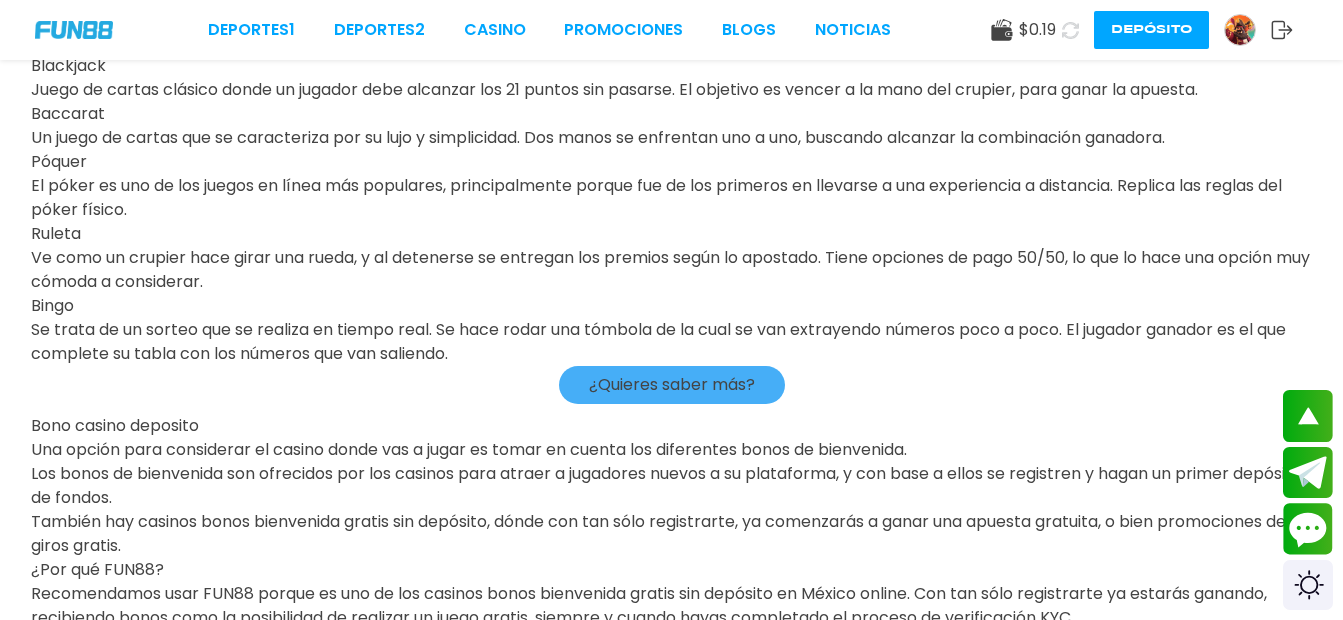 scroll, scrollTop: 3235, scrollLeft: 0, axis: vertical 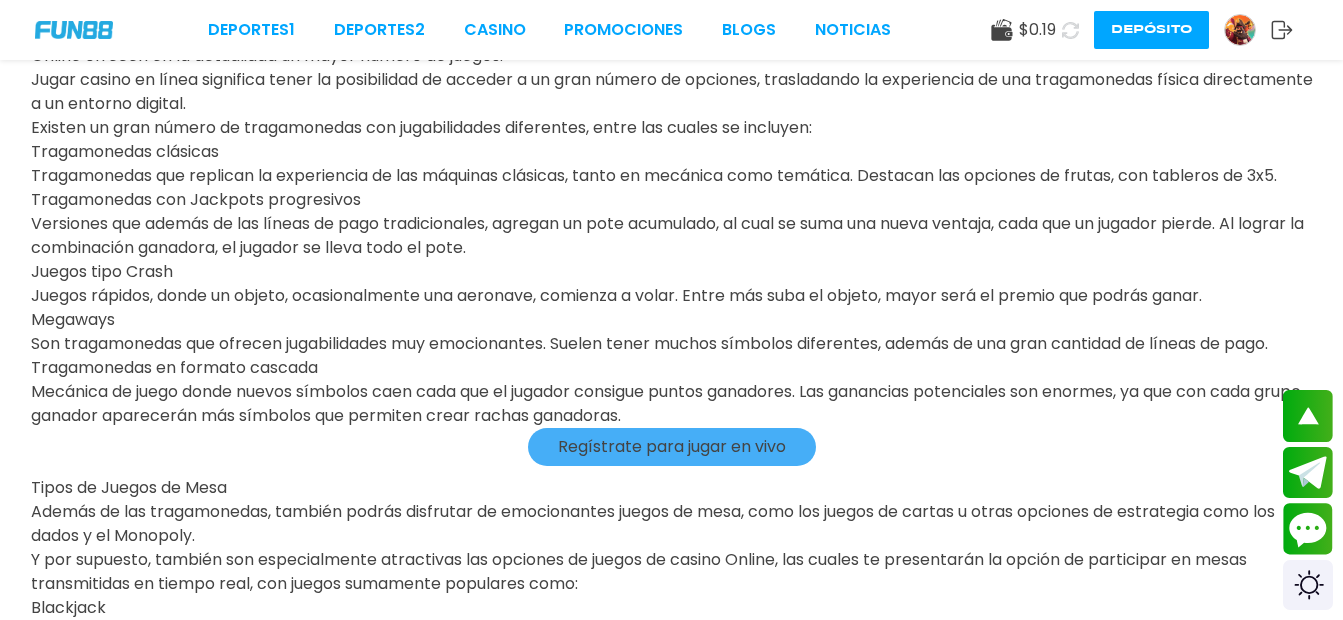 click on "¡FELICIDADES anxxxxc! GANADOR DESTACADO DE FUN88, RECIENTEMENTE GANÓ $40,000.00 EN UNA APUESTA DE $8.00 EN Volcano Goddess ¡FELICIDADES bxxxxo! GANADOR DESTACADO DE FUN88, RECIENTEMENTE GANÓ $17,600.00 EN UNA APUESTA DE $150.00 EN Fortune Gems 3  ¡FELICIDADES asxxxt! GANADOR DESTACADO DE FUN88, RECIENTEMENTE GANÓ $30,270.00 EN UNA APUESTA DE $120.00 EN Cosmic Cash Proveedores de juego MÁS 3Oaks 76   Juegos Aspect 1   Juegos Atomic 41   Juegos BELATRA GAMES 53   Juegos BGaming 162   Juegos Betgames 12   Juegos BluePrint 106   Juegos Booming Games 109   Juegos Caleta 114   Juegos EVOPLAY 211   Juegos Endorphina 168   Juegos Everymatrix 130   Juegos Evolution 339   Juegos Expanse 47   Juegos Ezugi 95   Juegos FC 45   Juegos Funky 2   Juegos GameArt 87   Juegos Games Global 79   Juegos GamoMat 192   Juegos Habanero 207   Juegos Hacksaw 458   Juegos IMoon 3   Juegos InBet 434   Juegos IndigoMagic 53   Juegos JiLi 168   Juegos Kalamba 111   Juegos Kiron 27   Juegos MICRO GAMING 326   Juegos MPlay 20   Juegos" at bounding box center (671, -873) 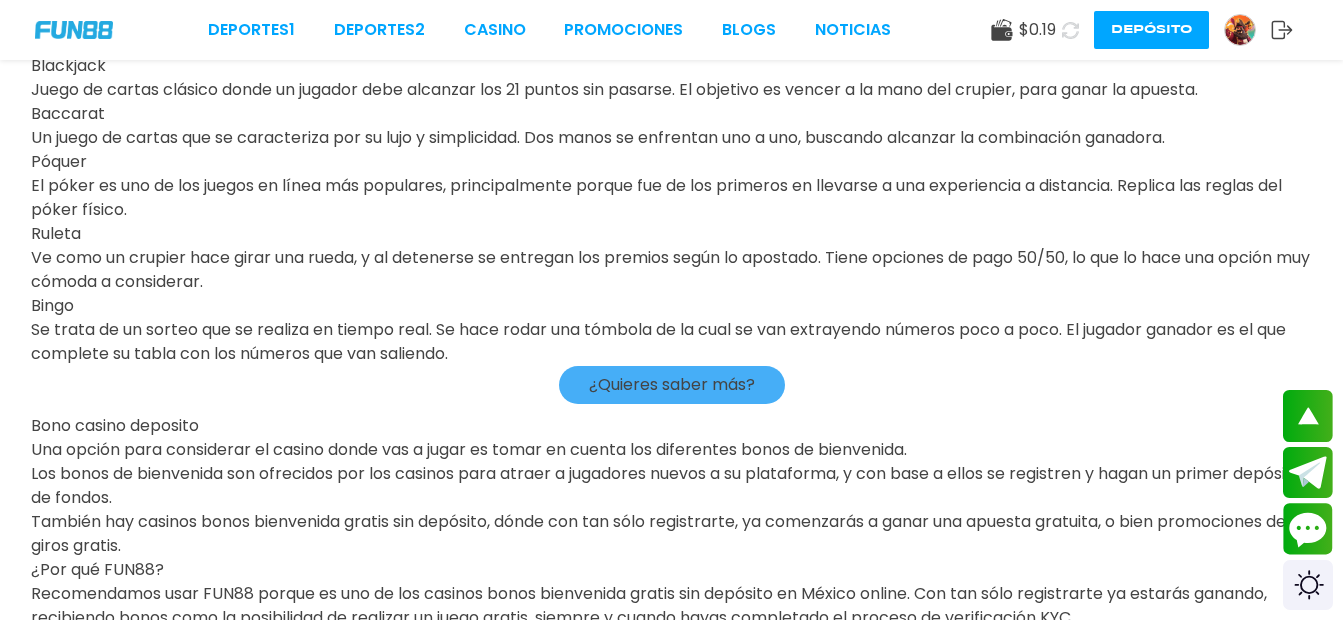 scroll, scrollTop: 4319, scrollLeft: 0, axis: vertical 